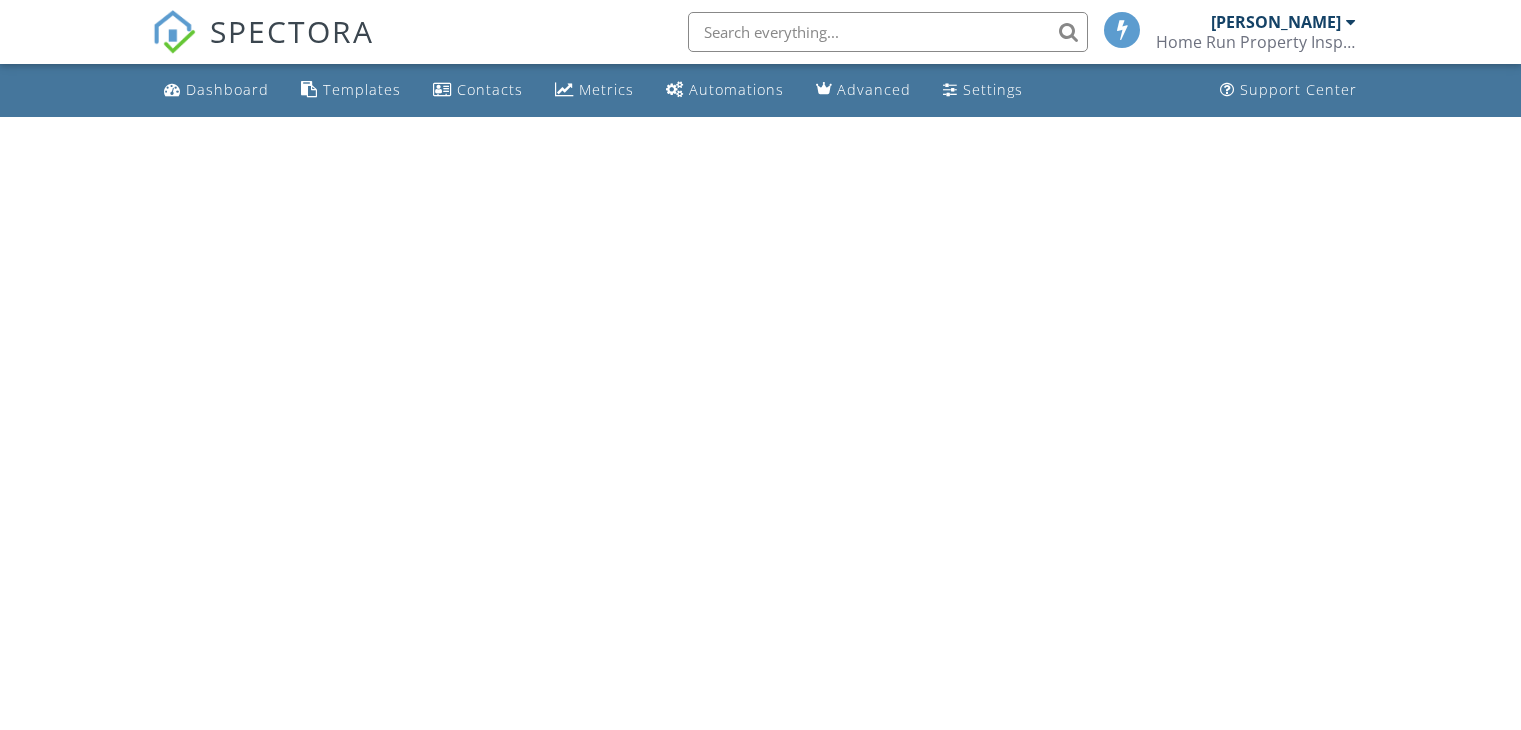 scroll, scrollTop: 0, scrollLeft: 0, axis: both 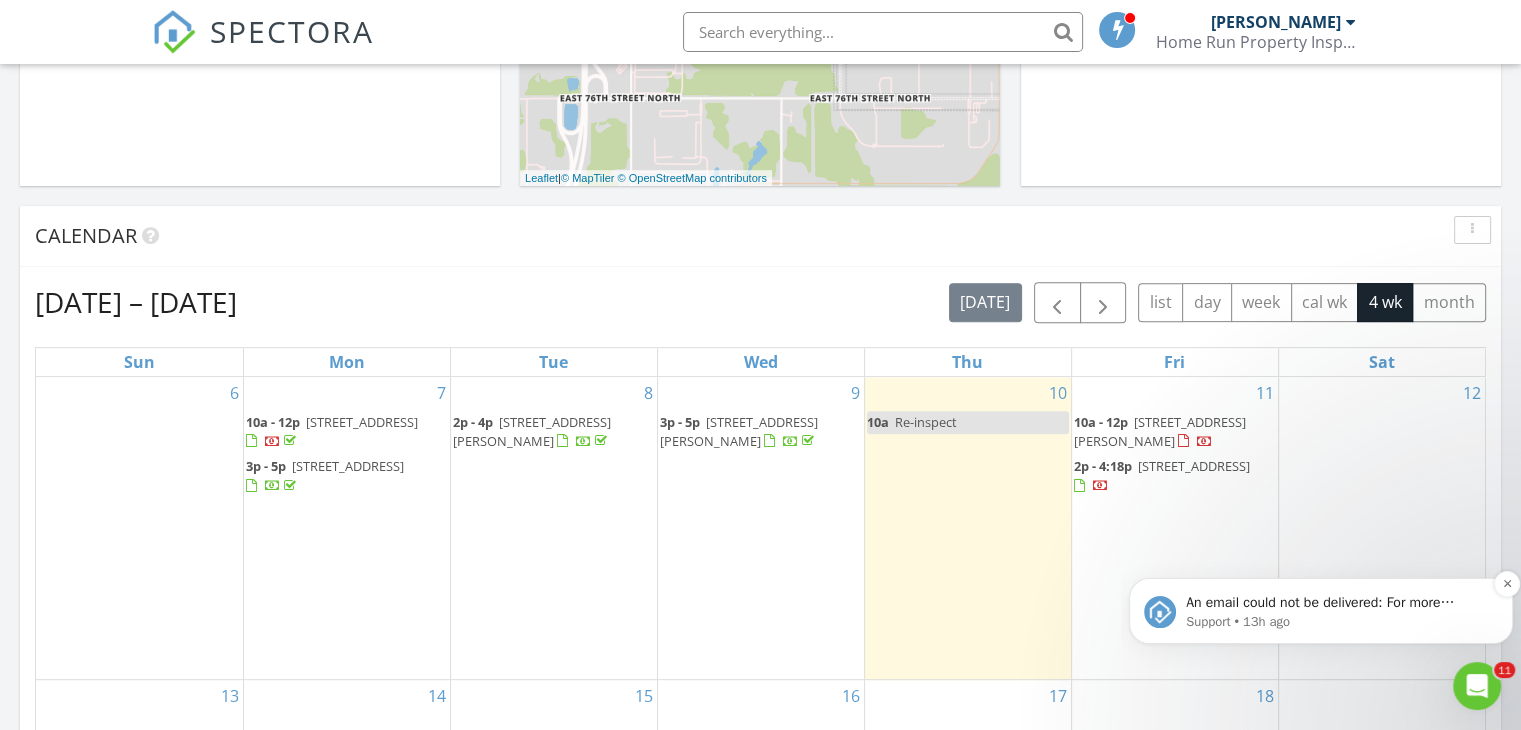 click on "Support • 13h ago" at bounding box center [1337, 622] 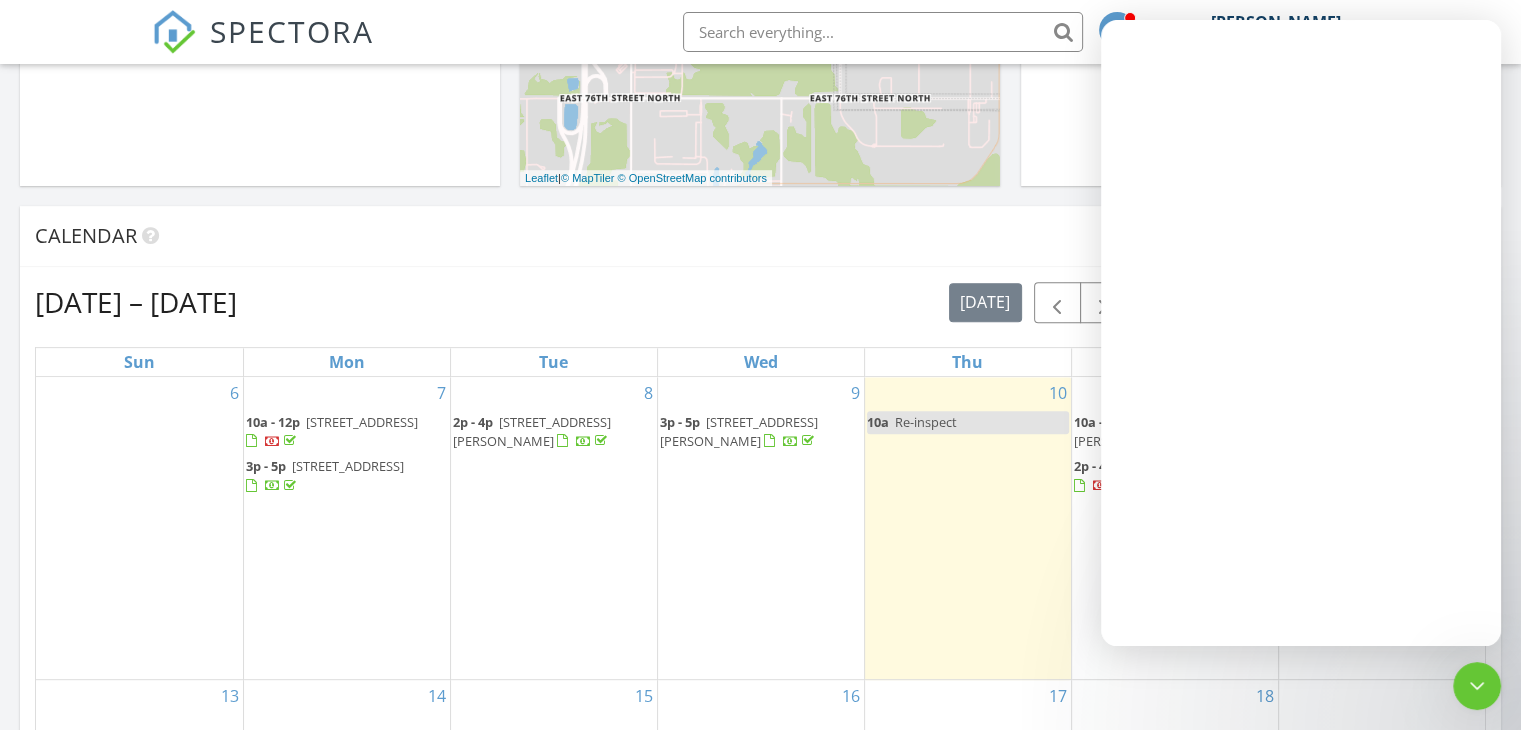 scroll, scrollTop: 0, scrollLeft: 0, axis: both 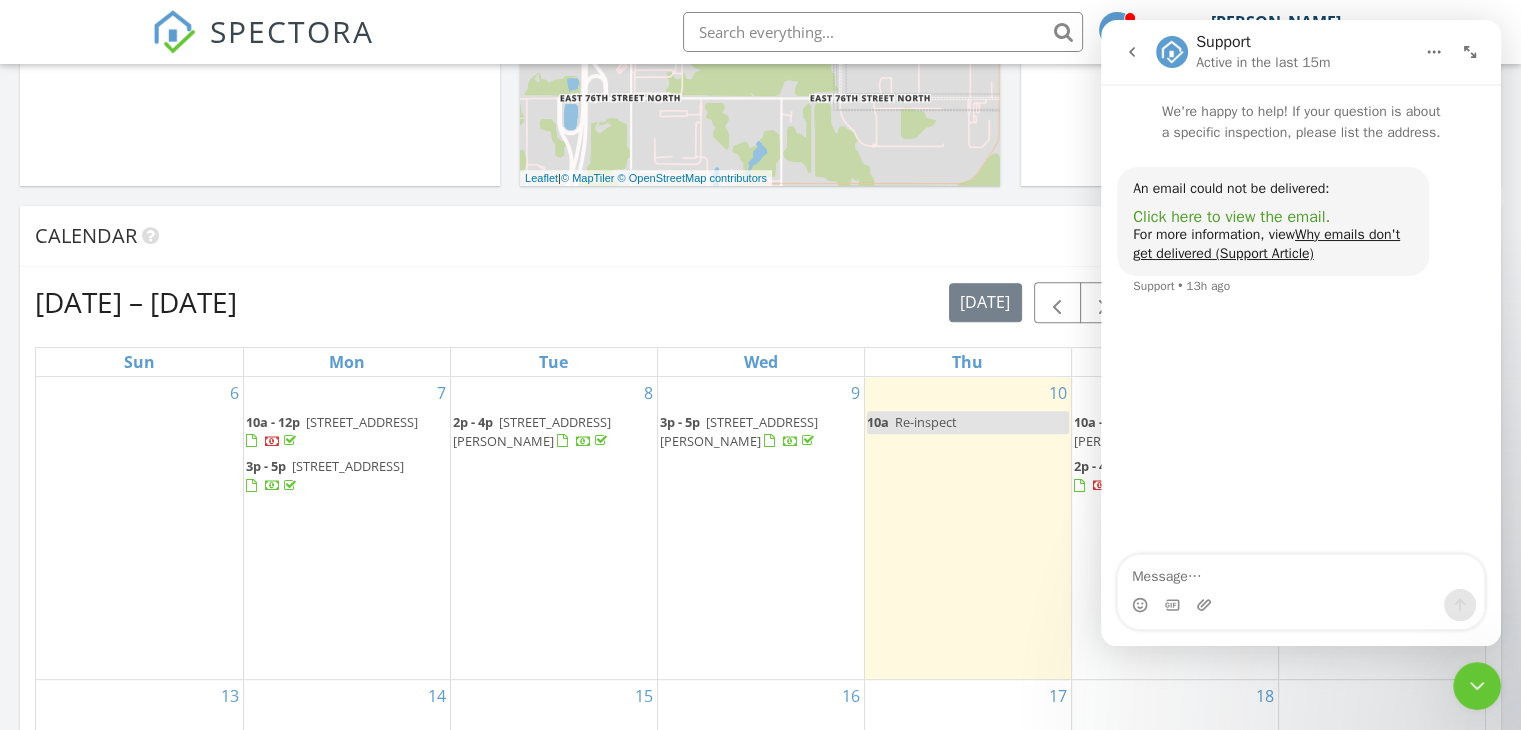 click on "Click here to view the email." at bounding box center [1231, 217] 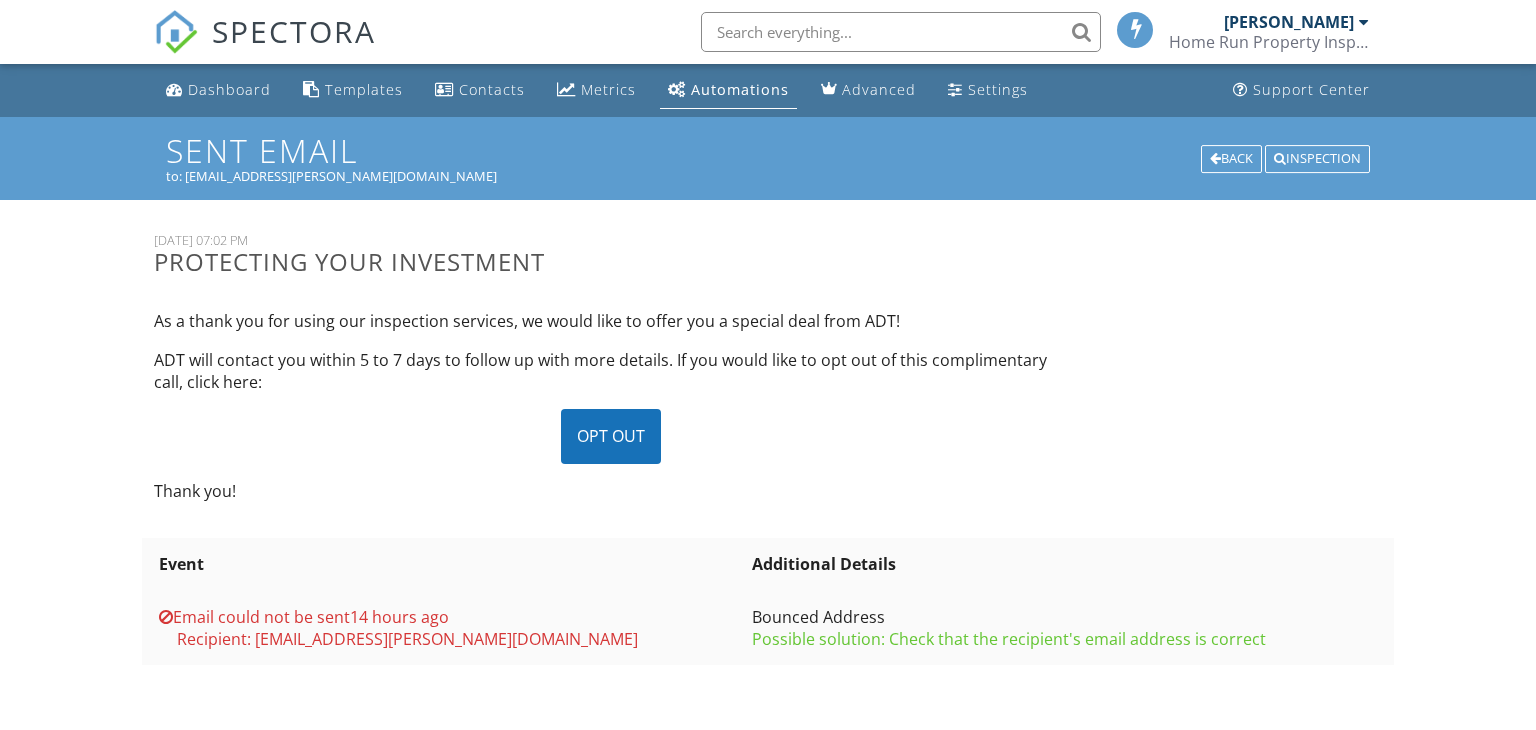 scroll, scrollTop: 0, scrollLeft: 0, axis: both 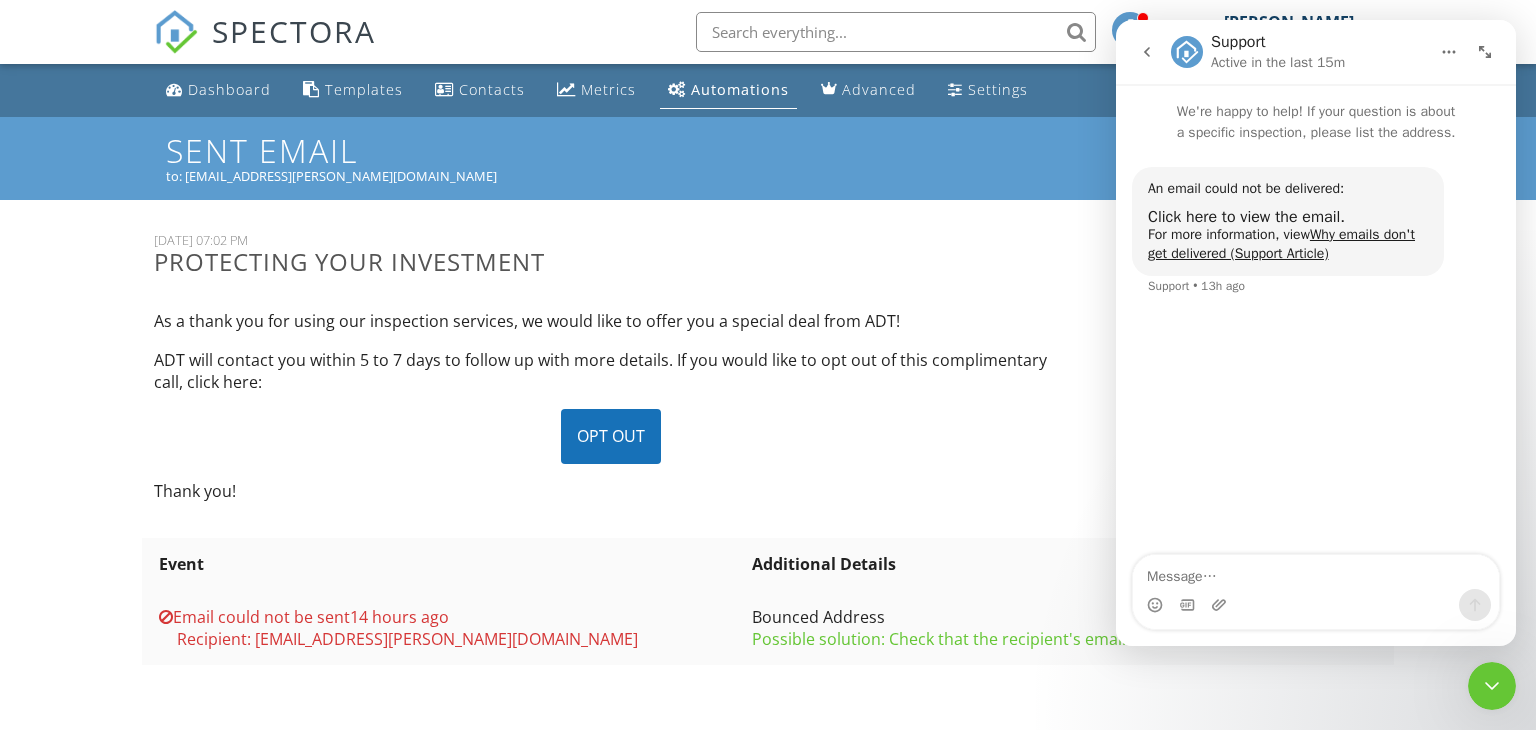 click 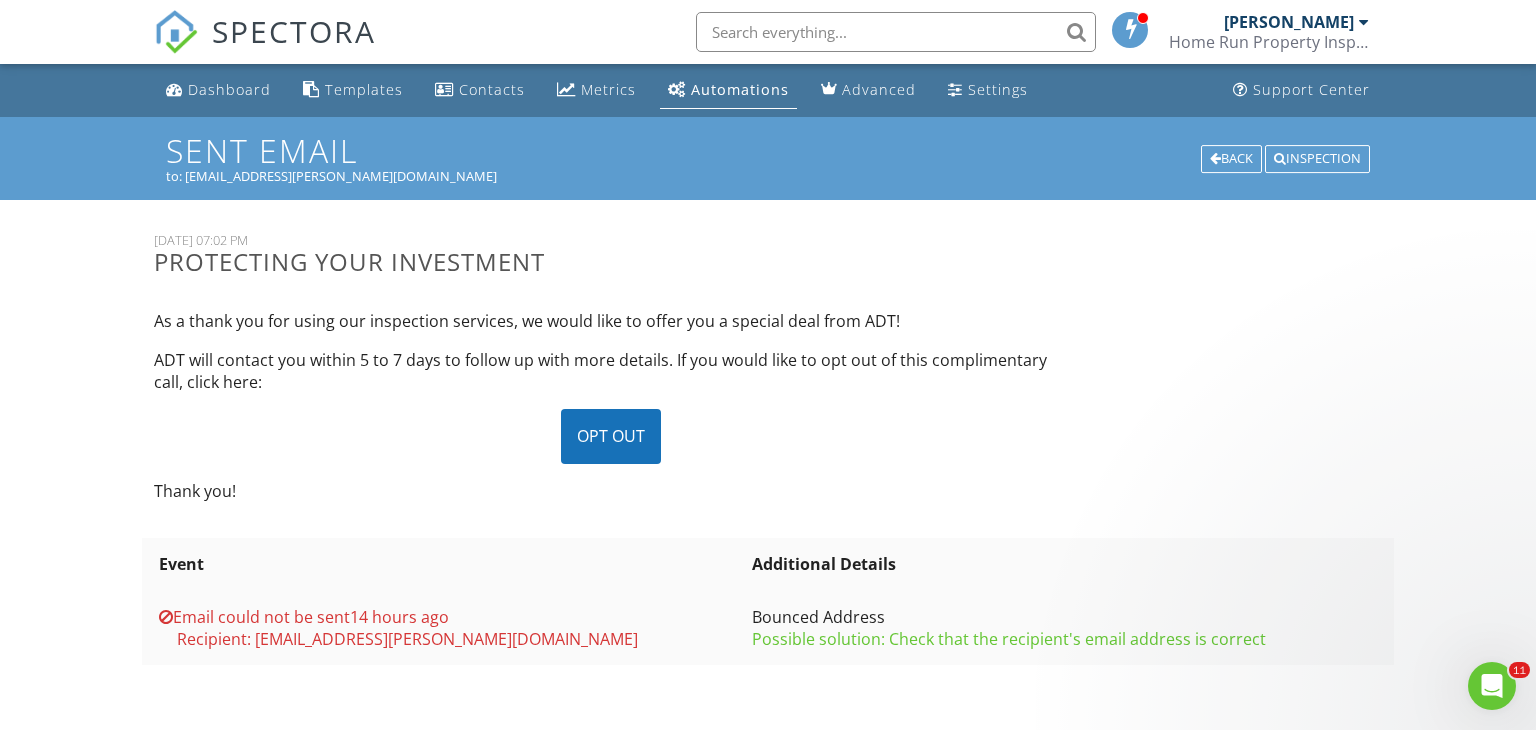 scroll, scrollTop: 0, scrollLeft: 0, axis: both 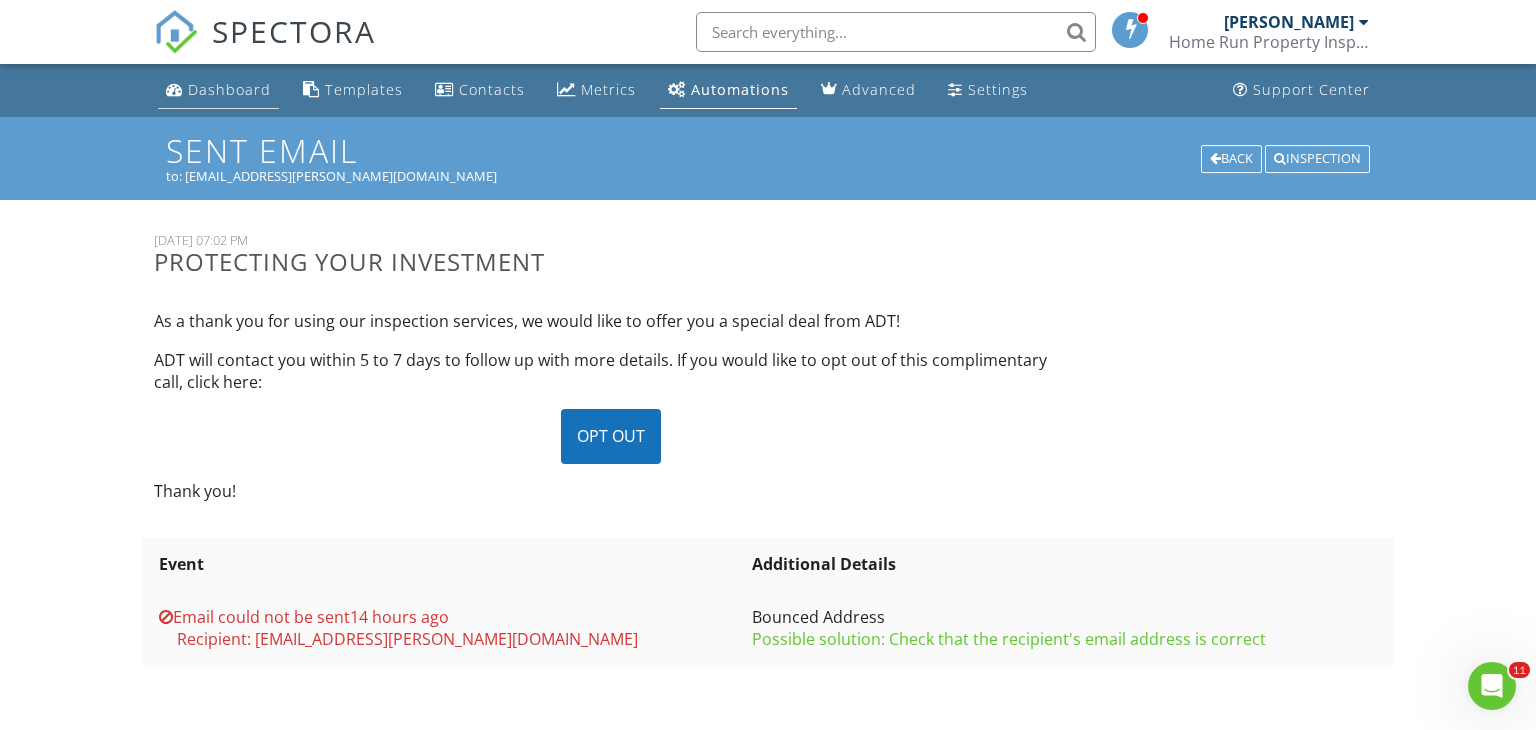 click on "Dashboard" at bounding box center (229, 89) 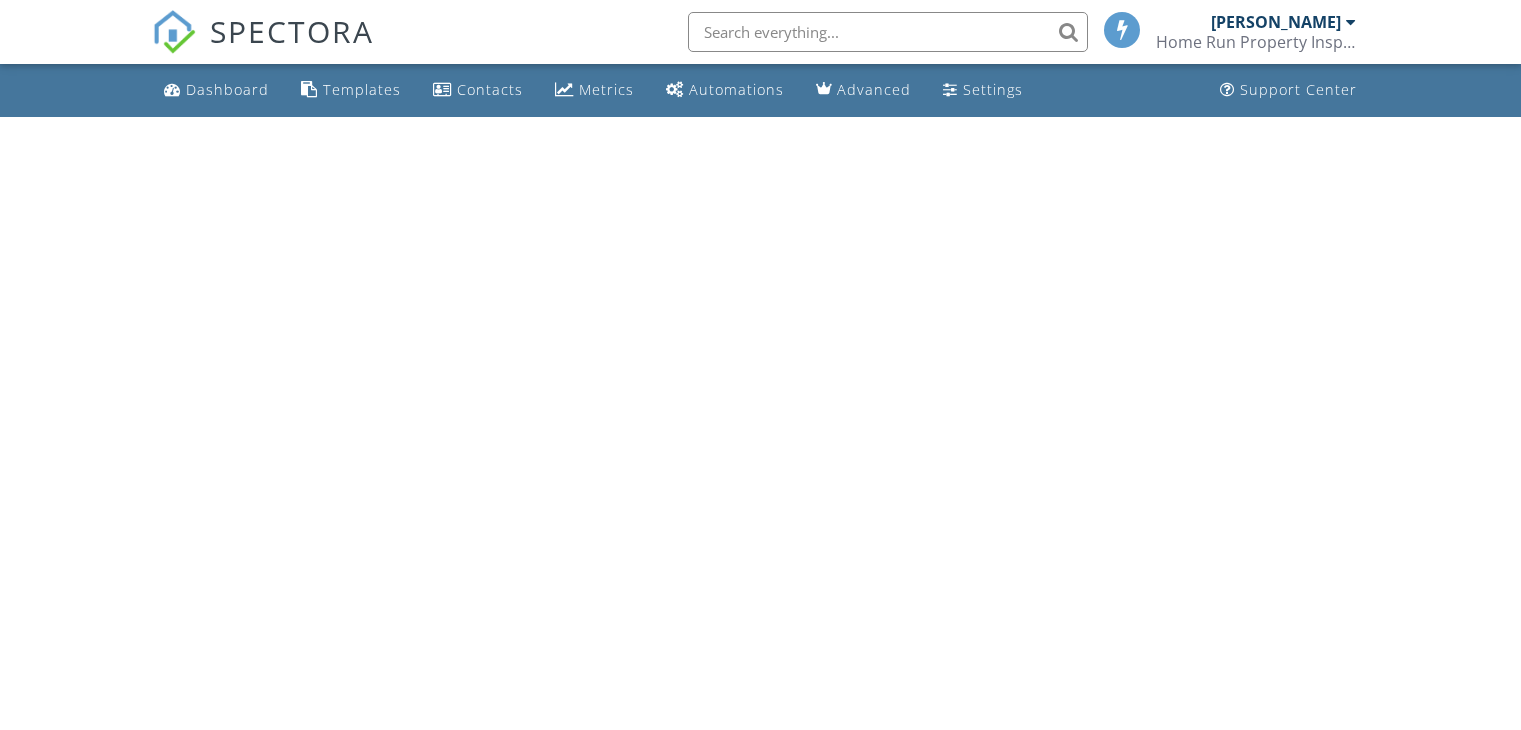 scroll, scrollTop: 0, scrollLeft: 0, axis: both 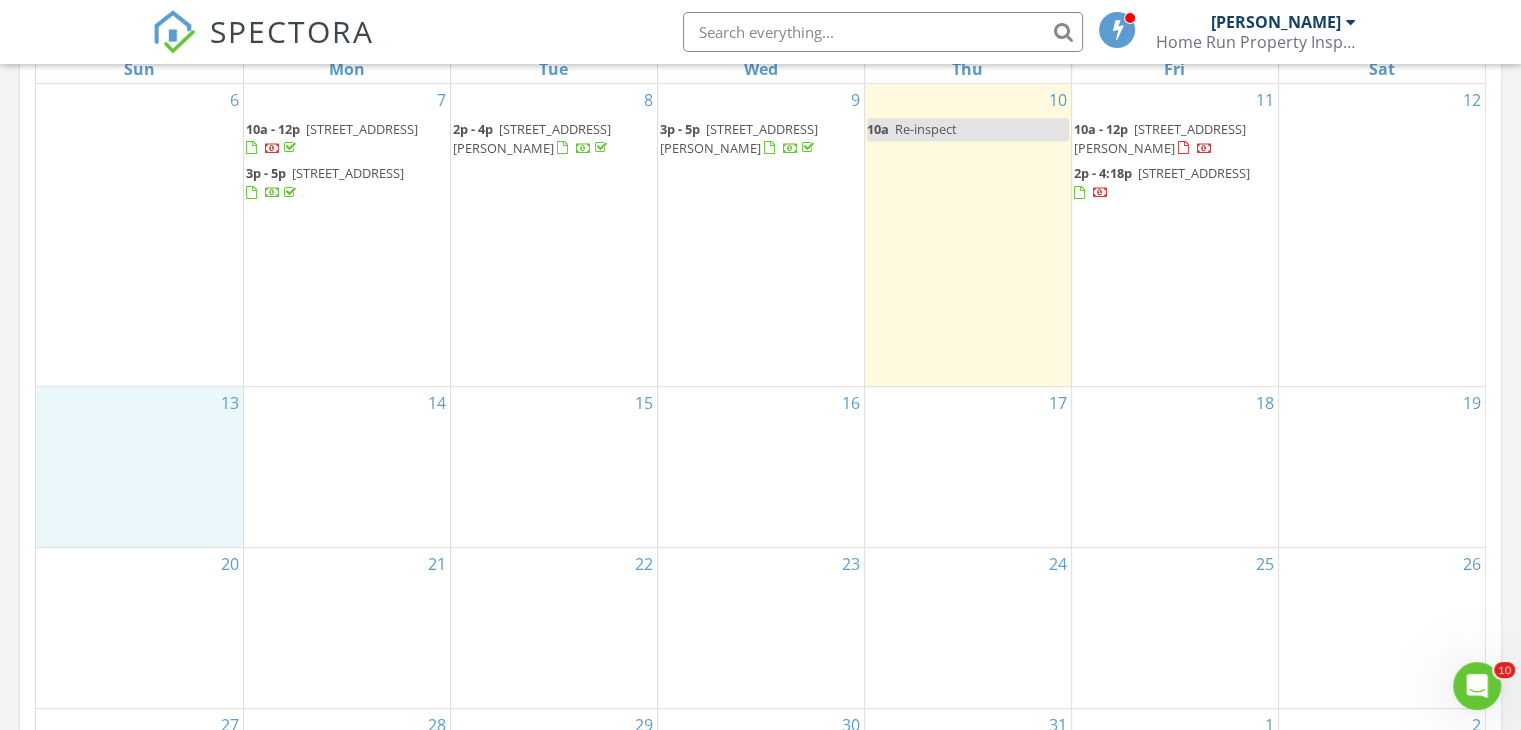 click on "13" at bounding box center [139, 467] 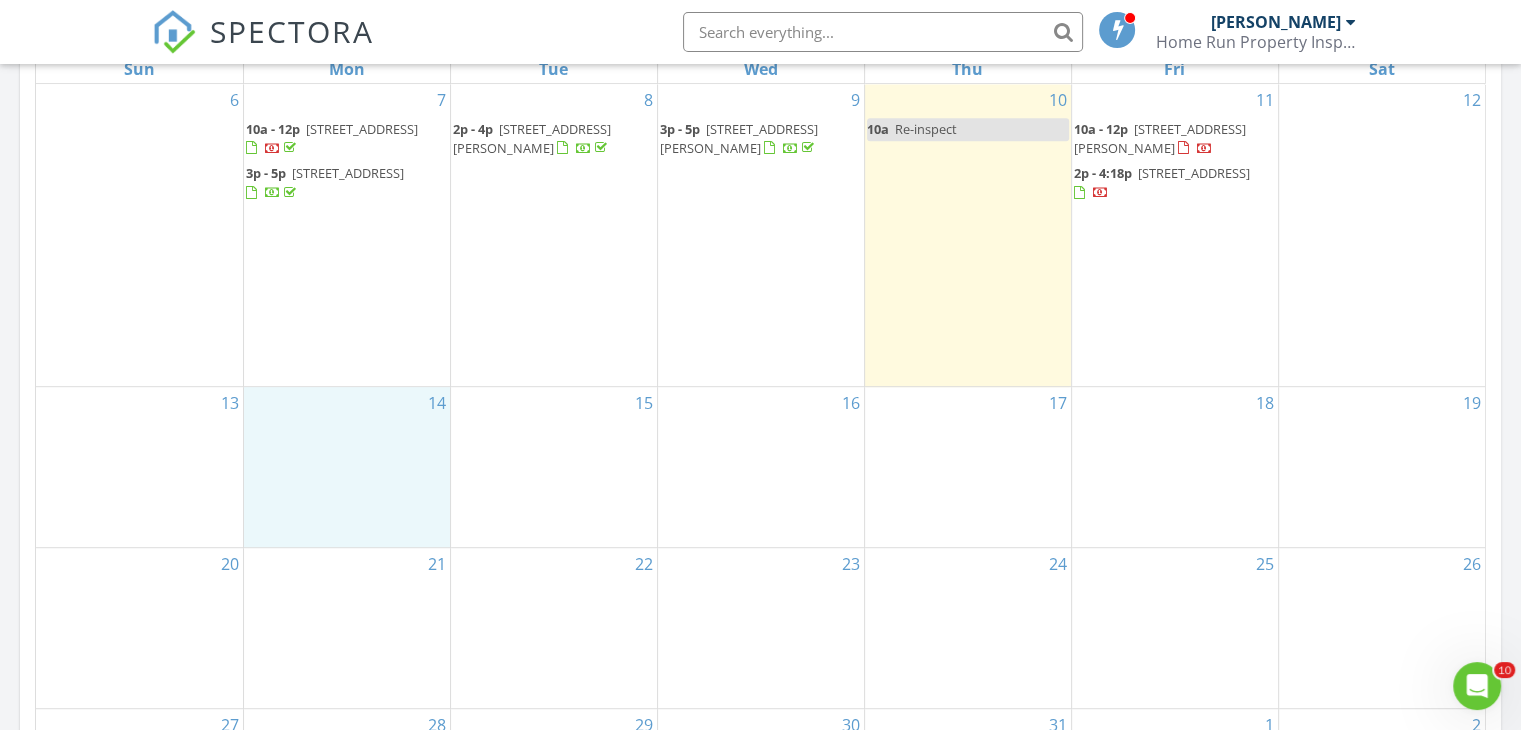 click on "14" at bounding box center [347, 467] 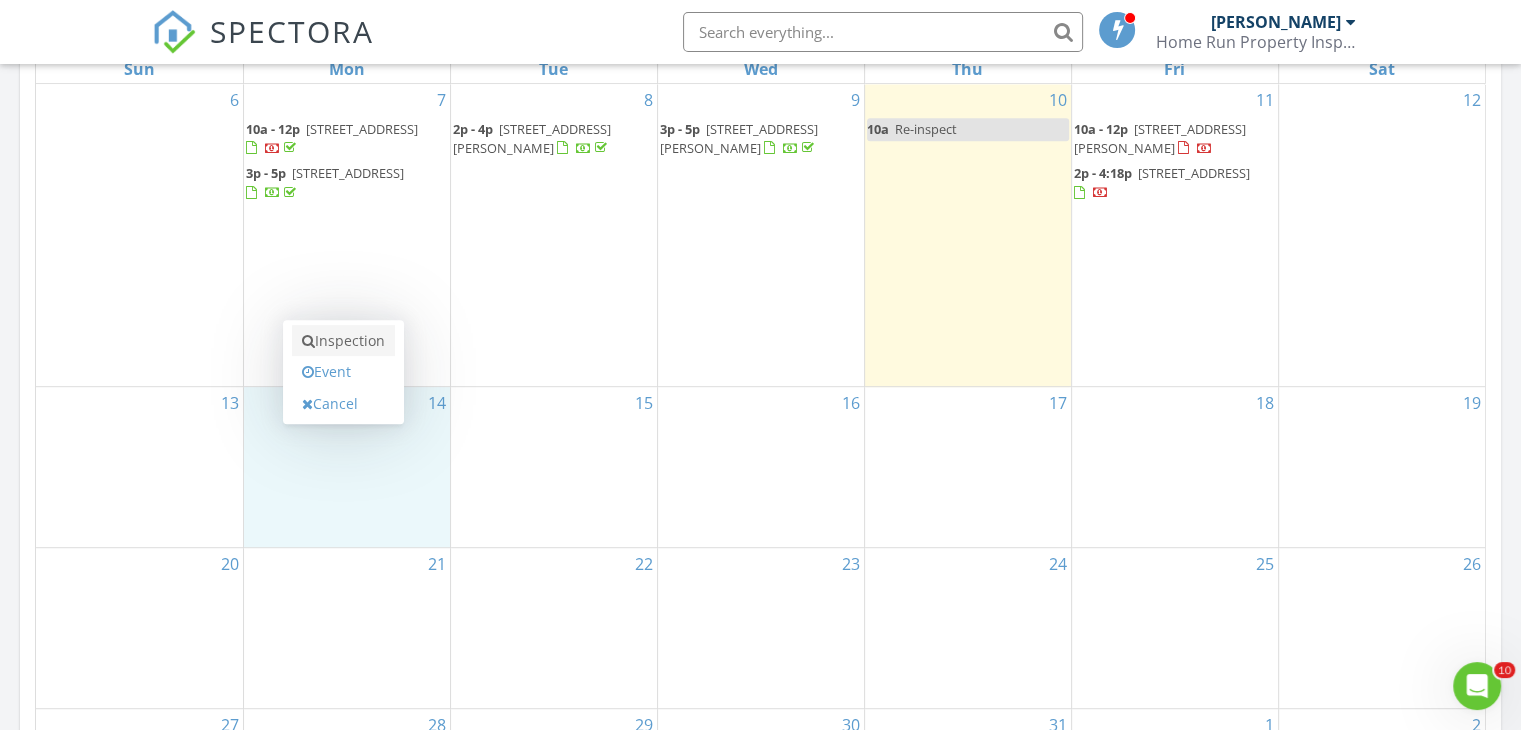 click on "Inspection" at bounding box center [343, 341] 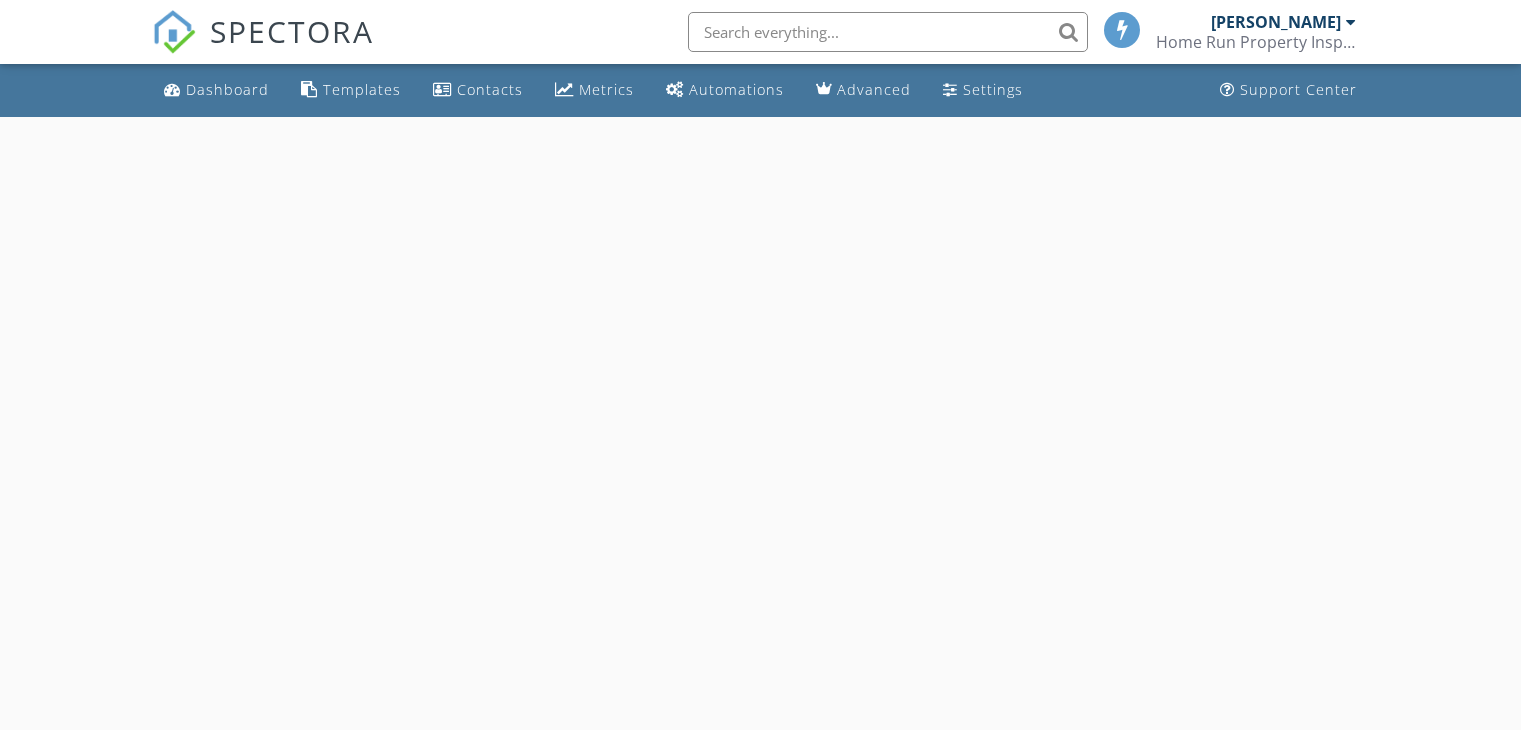 scroll, scrollTop: 0, scrollLeft: 0, axis: both 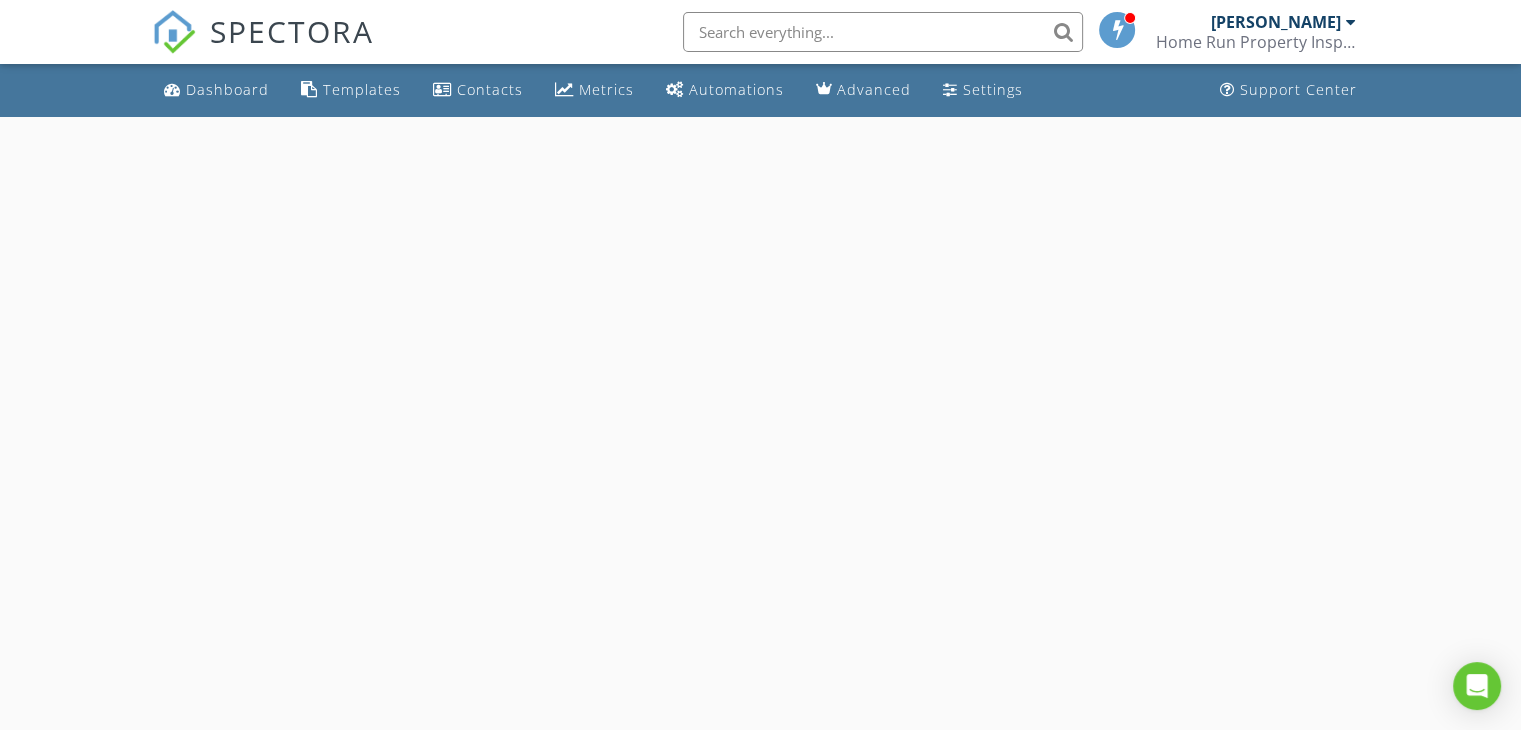 select on "6" 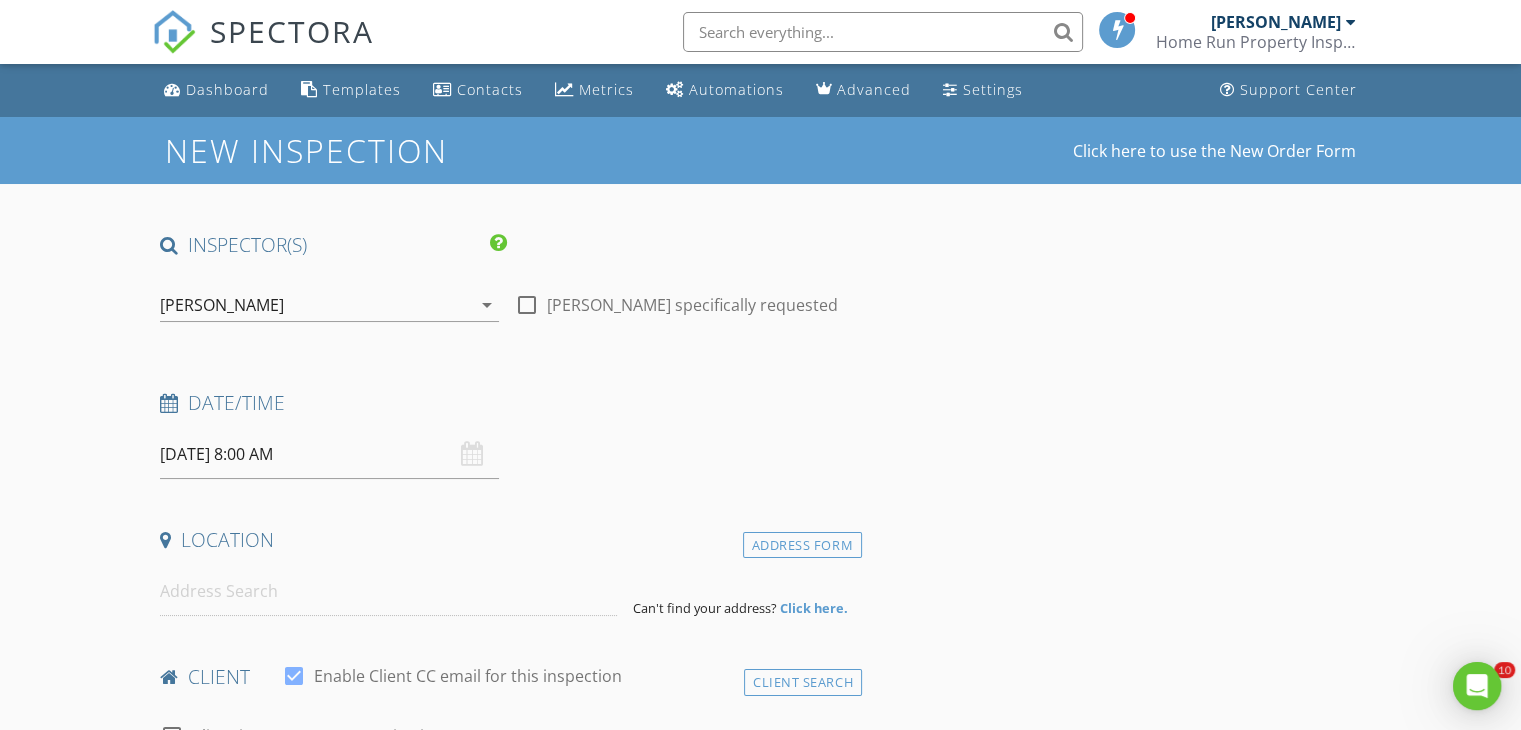 scroll, scrollTop: 0, scrollLeft: 0, axis: both 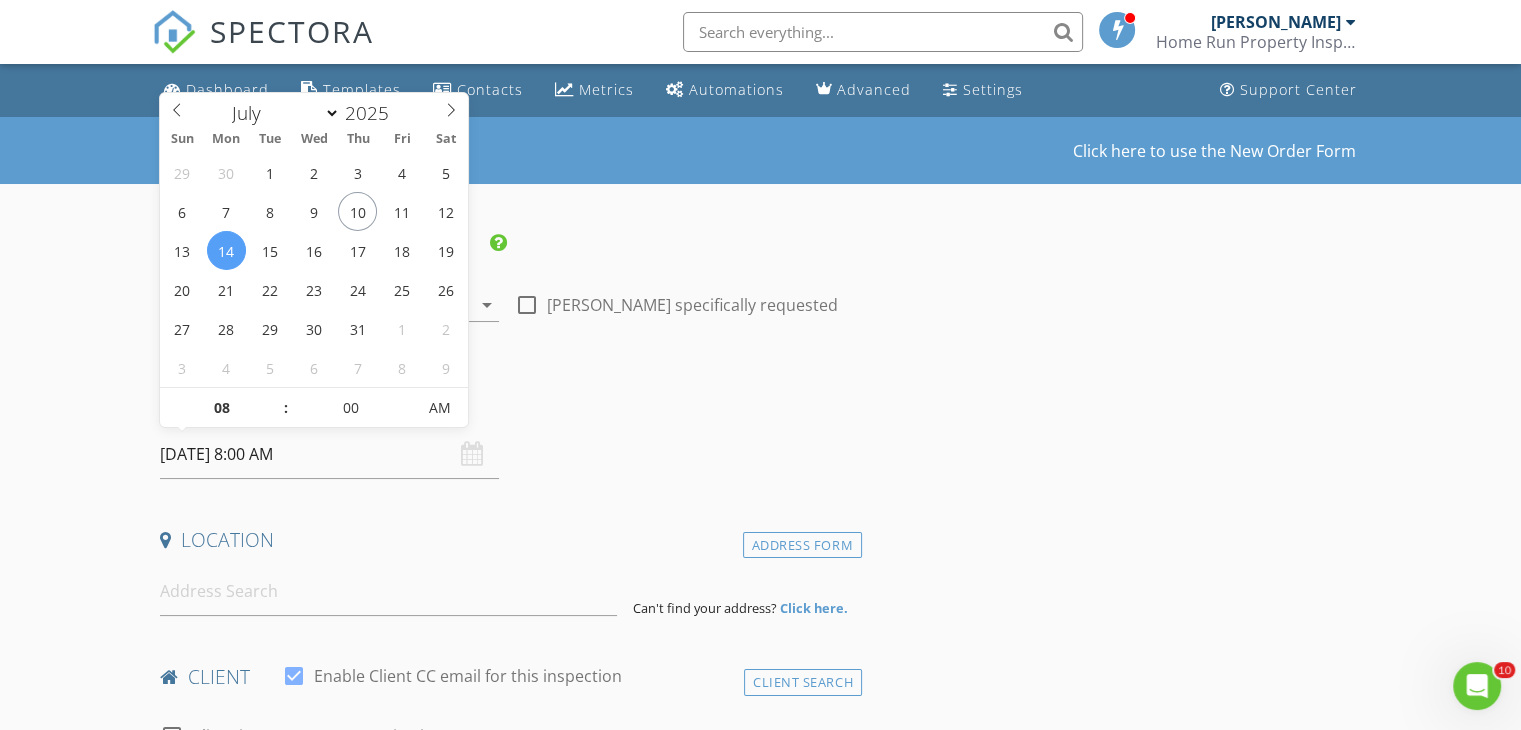click on "07/14/2025 8:00 AM" at bounding box center (329, 454) 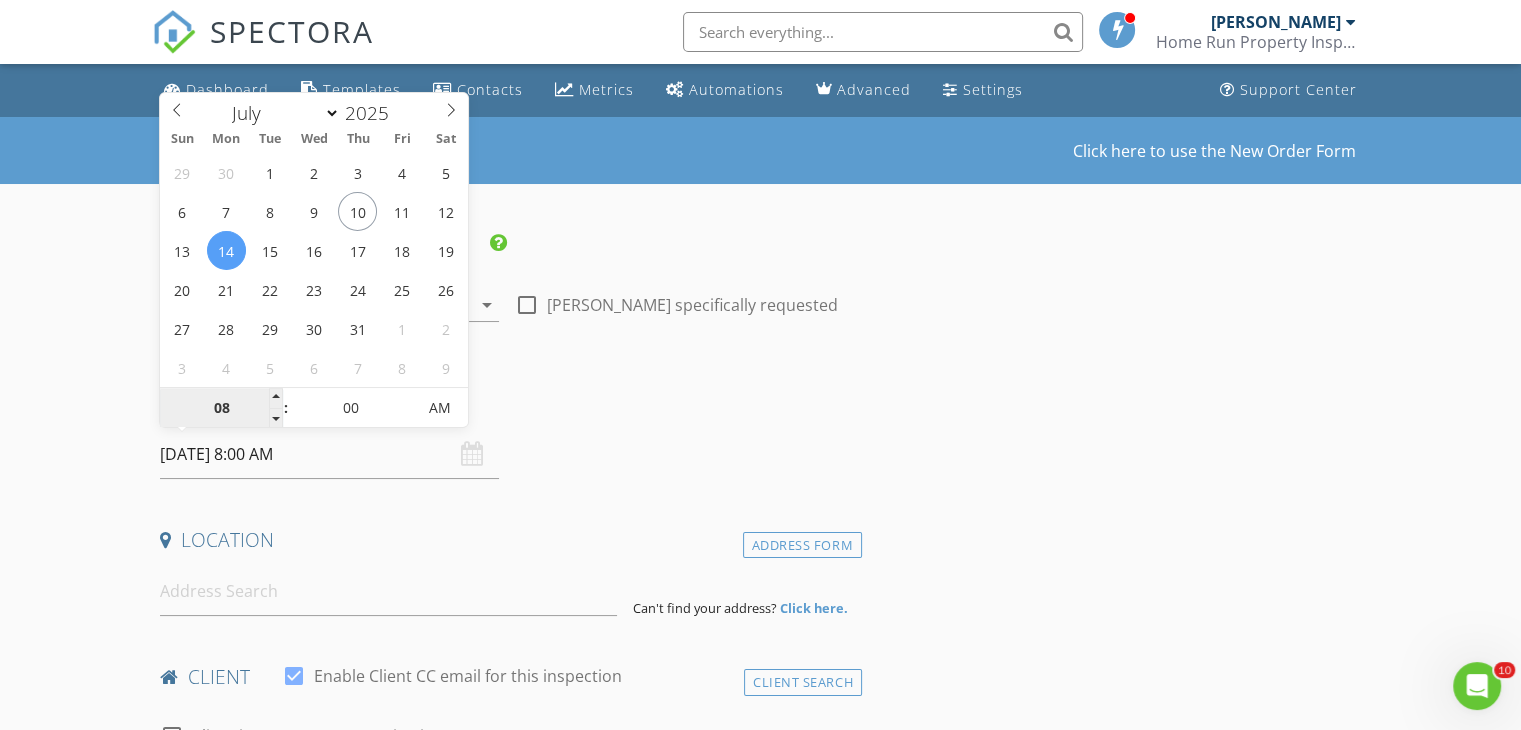 click on "08" at bounding box center [221, 409] 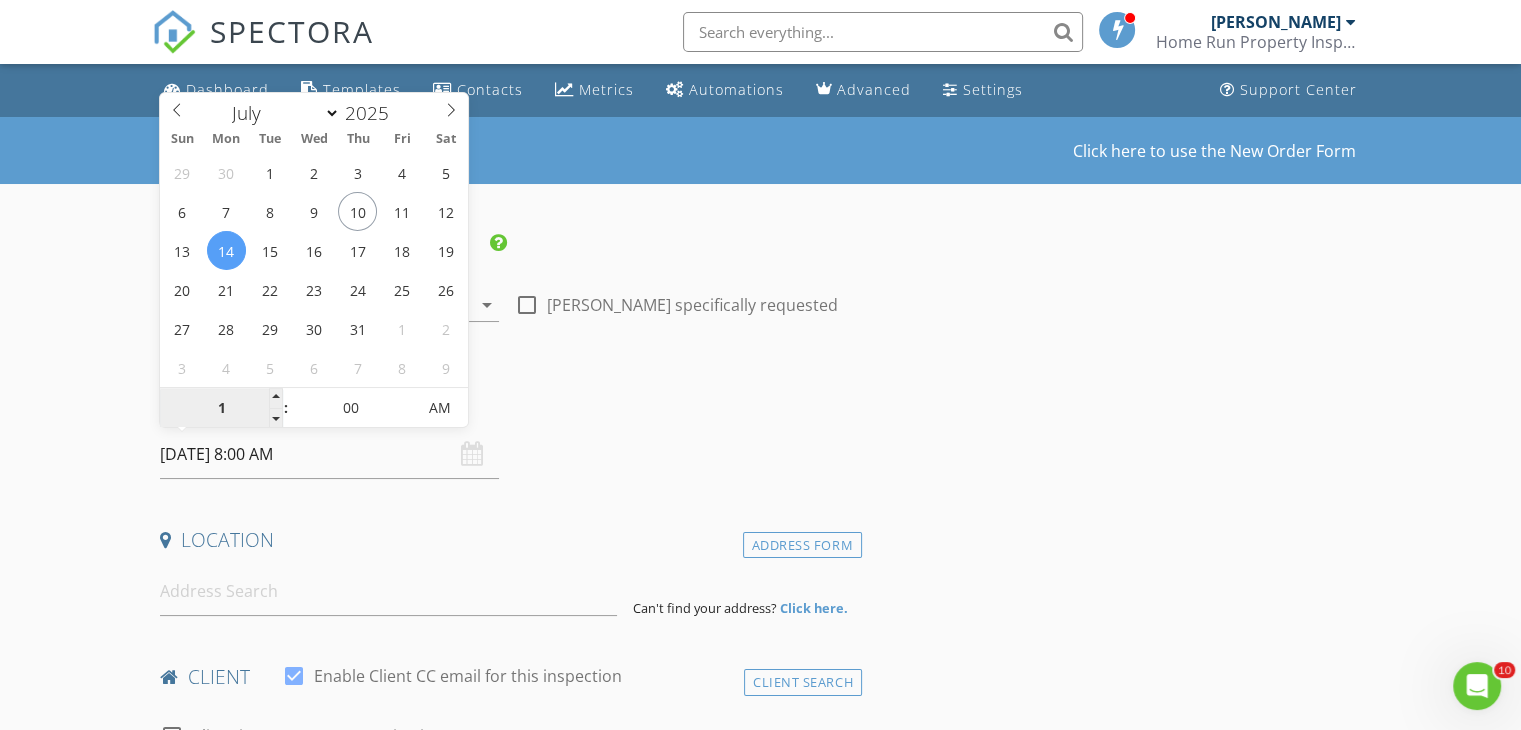type on "10" 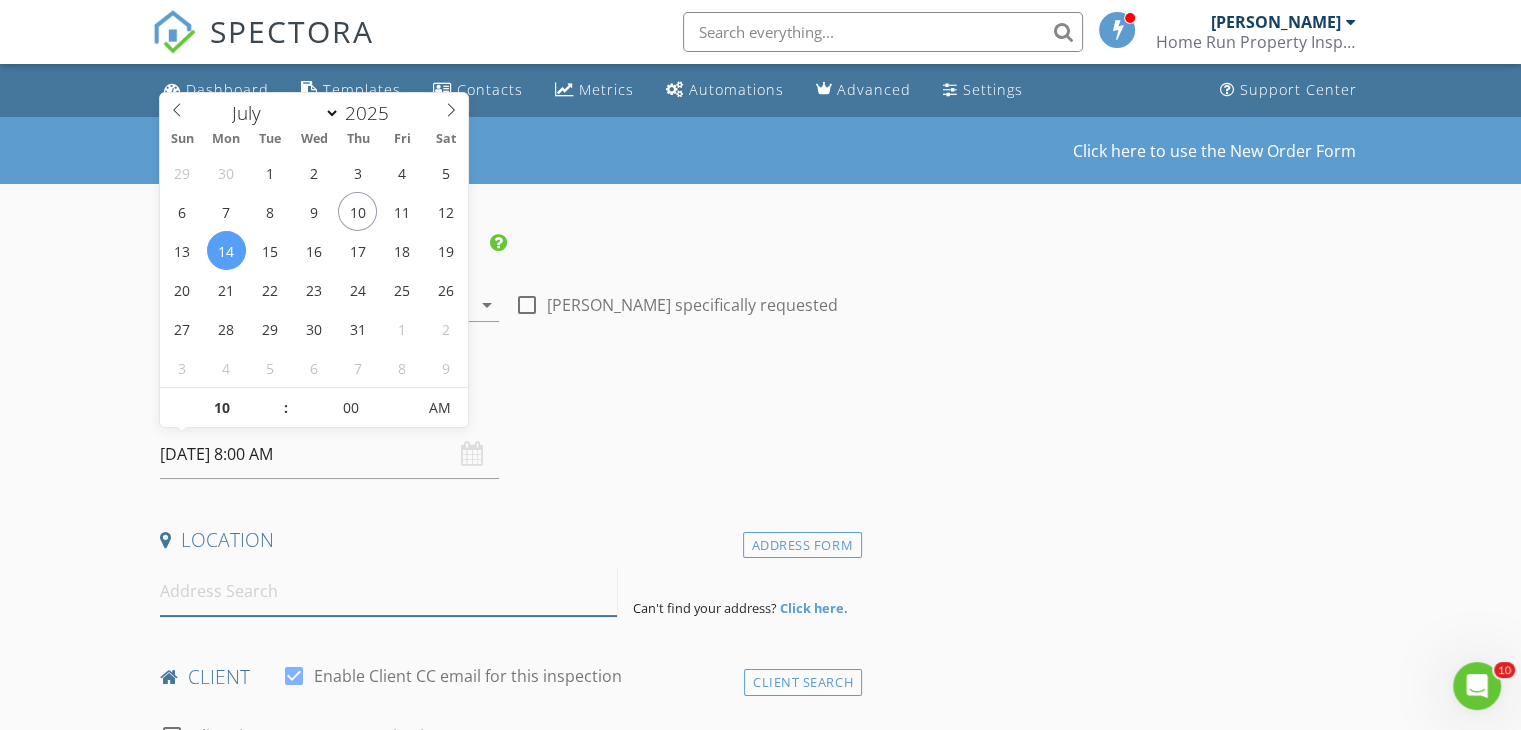 type on "07/14/2025 10:00 AM" 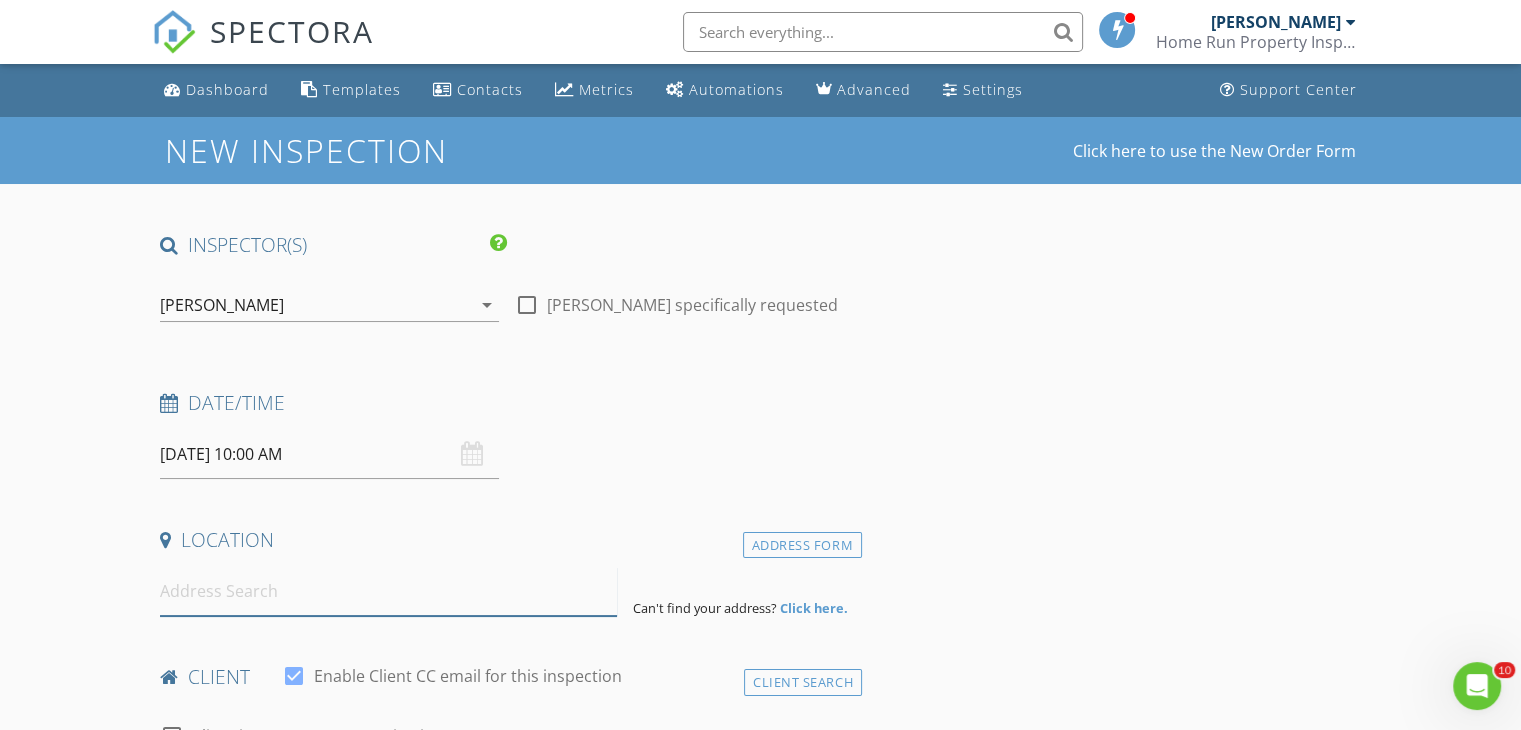click at bounding box center (388, 591) 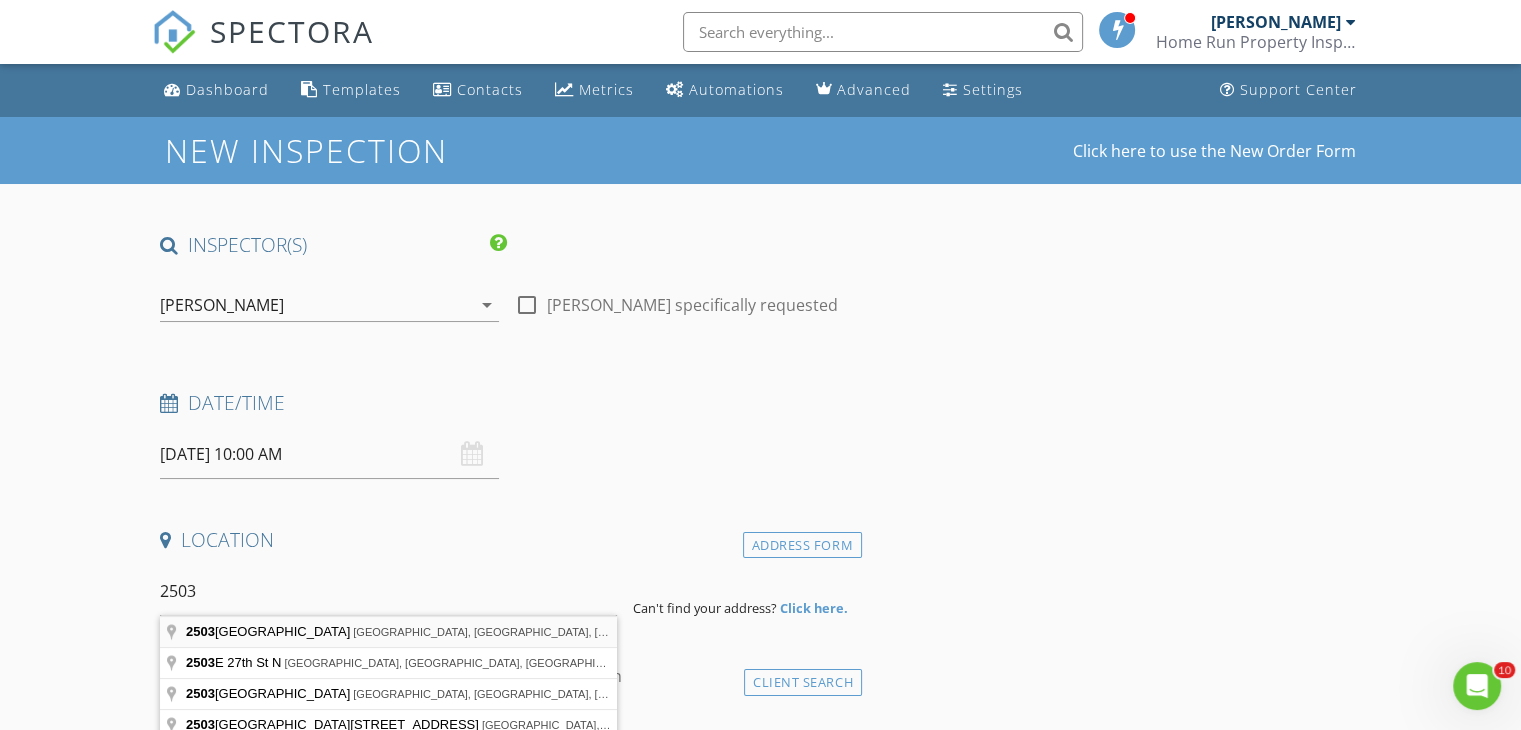type on "2503 East 18th Street, Tulsa, OK, USA" 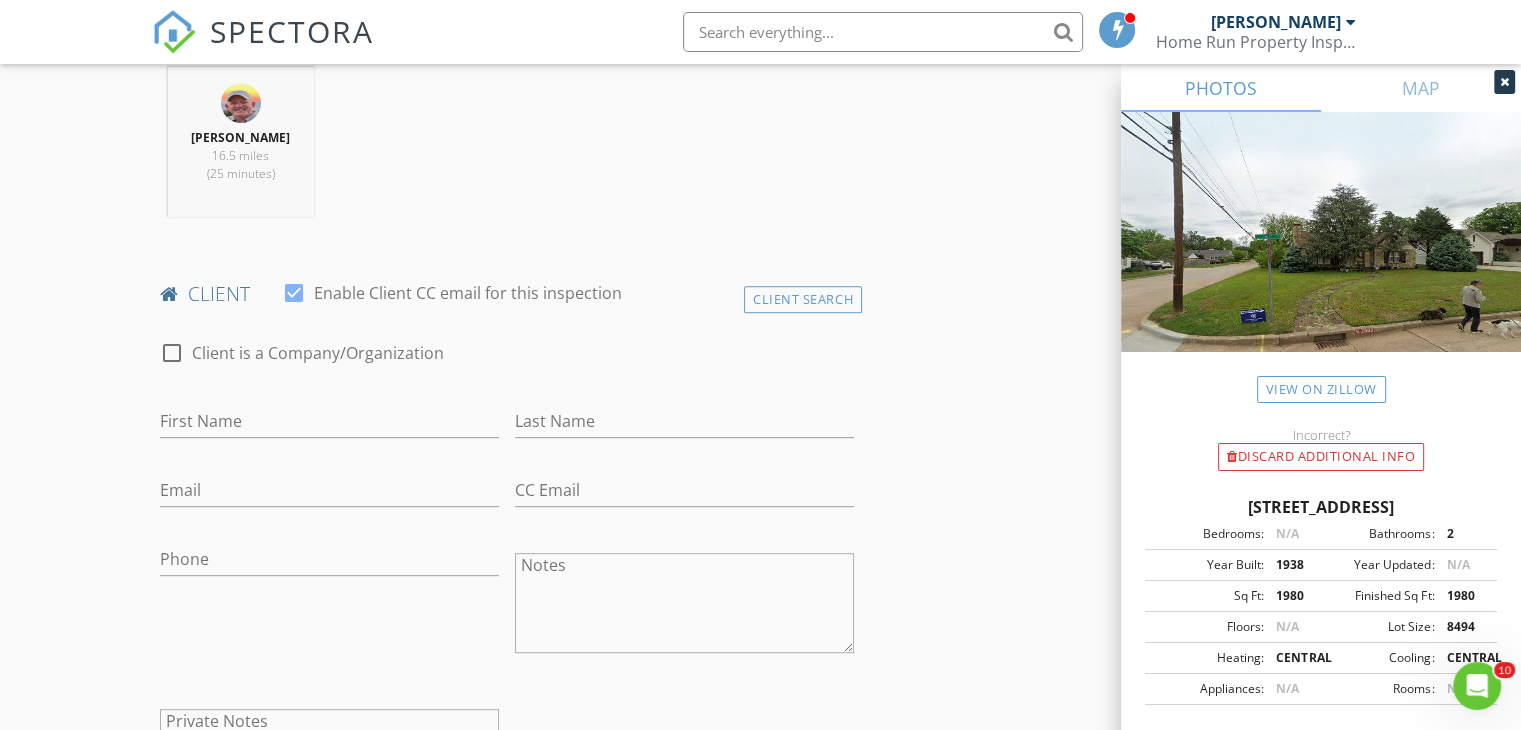 scroll, scrollTop: 792, scrollLeft: 0, axis: vertical 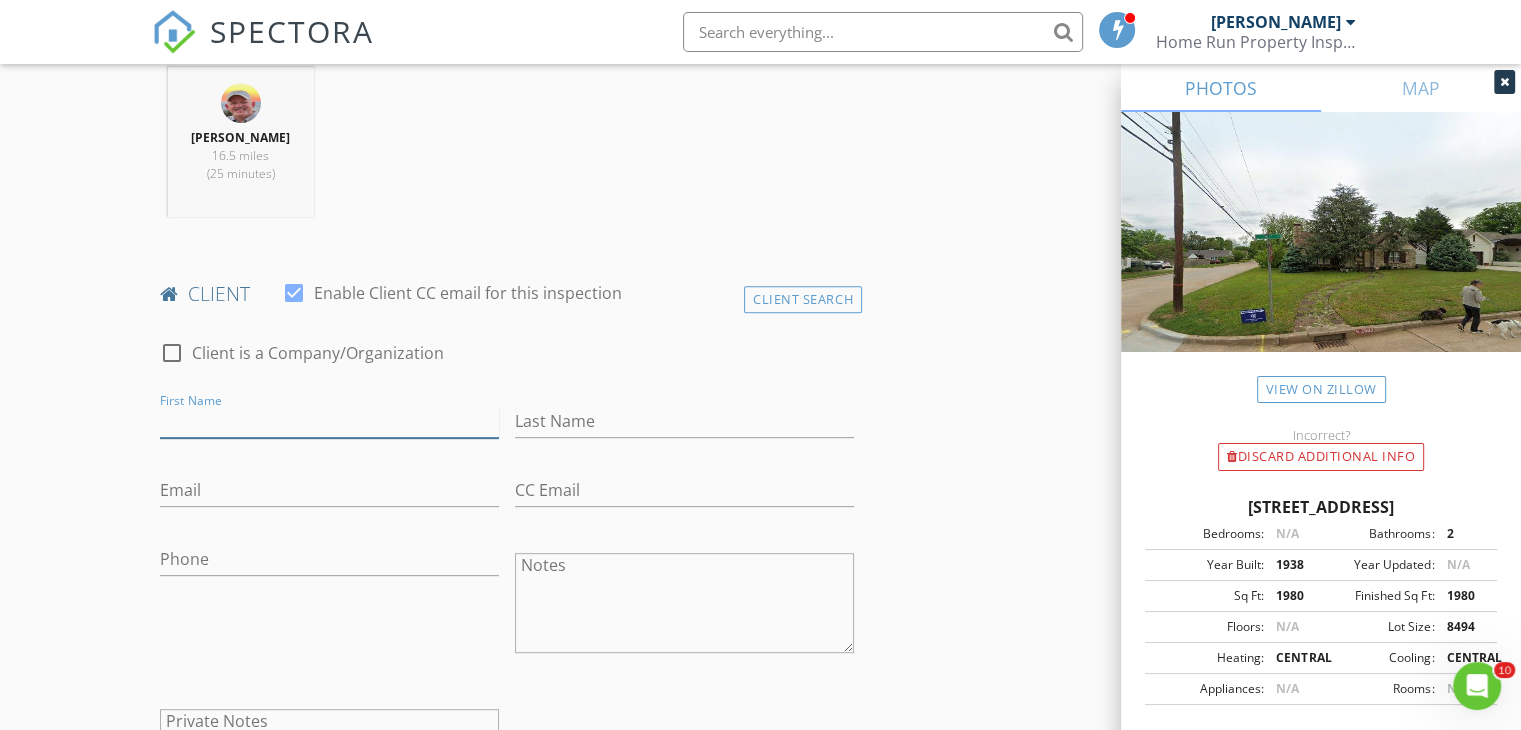 click on "First Name" at bounding box center (329, 421) 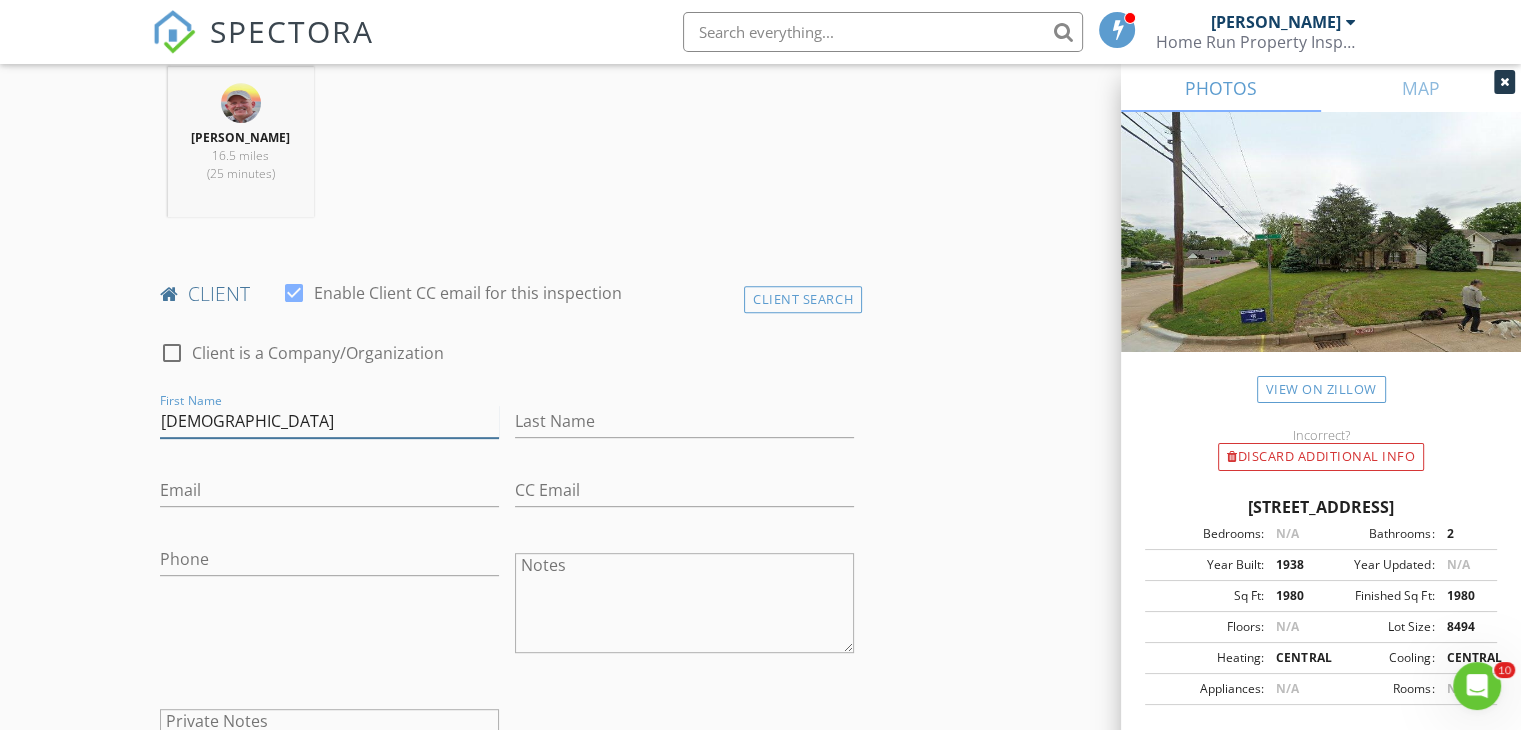 type on "Temple" 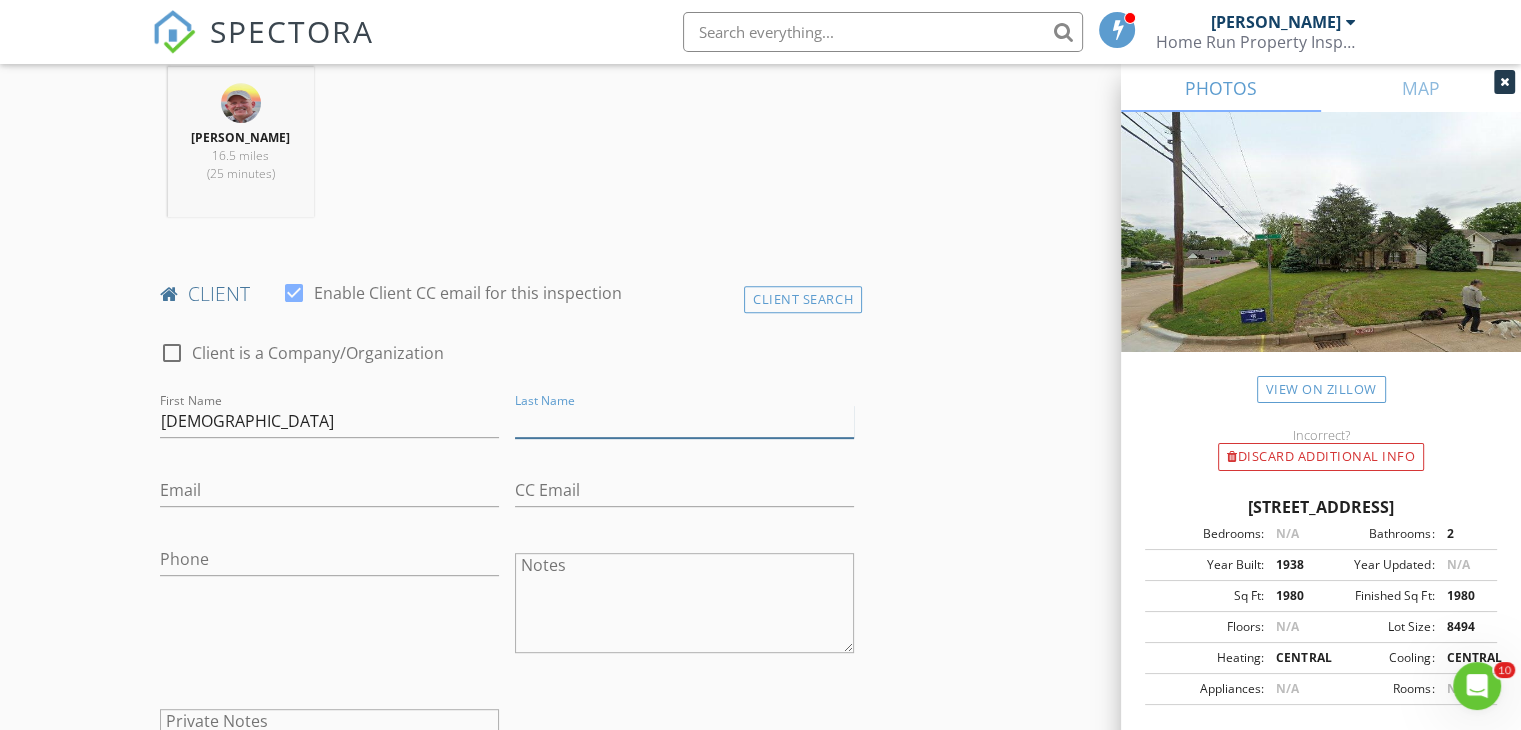 click on "Last Name" at bounding box center [684, 421] 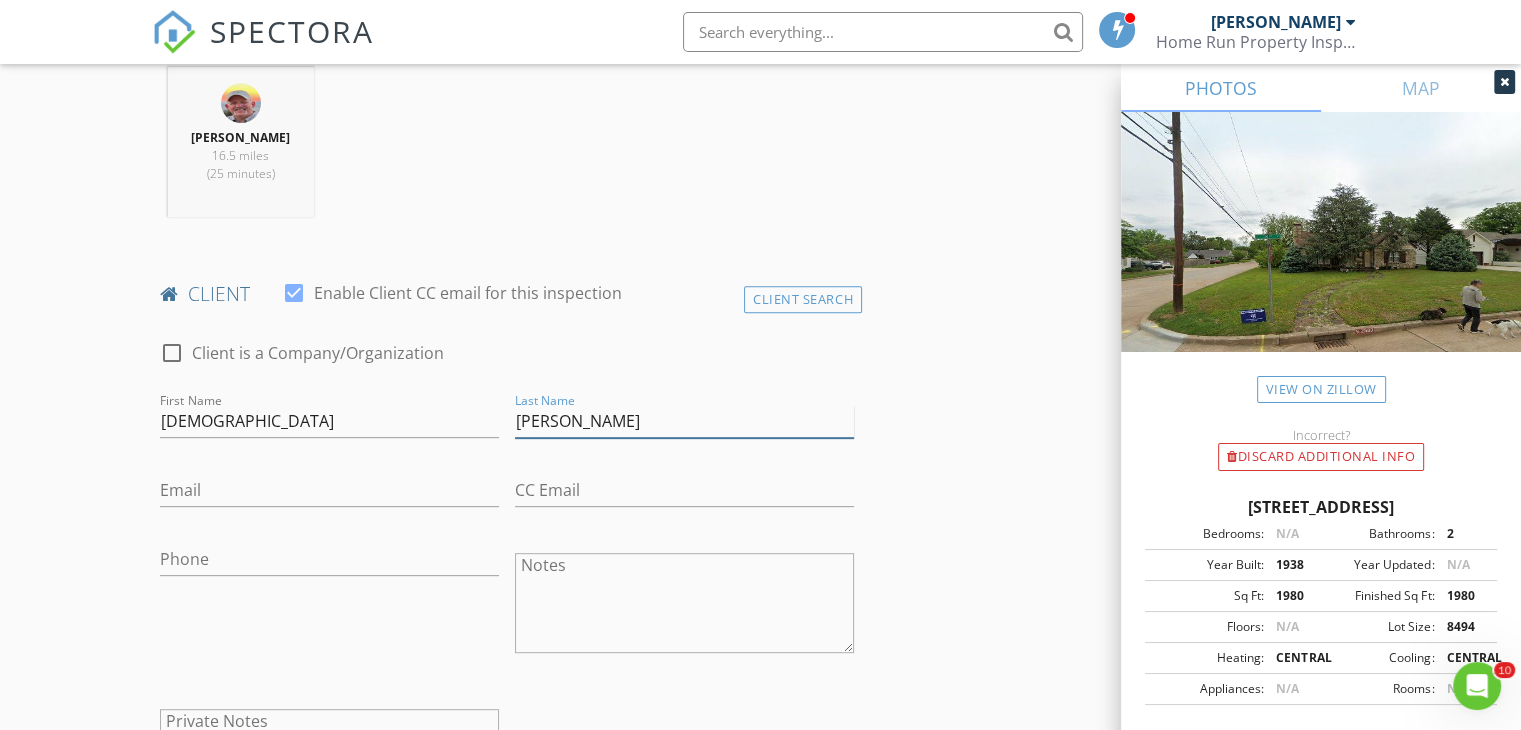 type on "Zenoni" 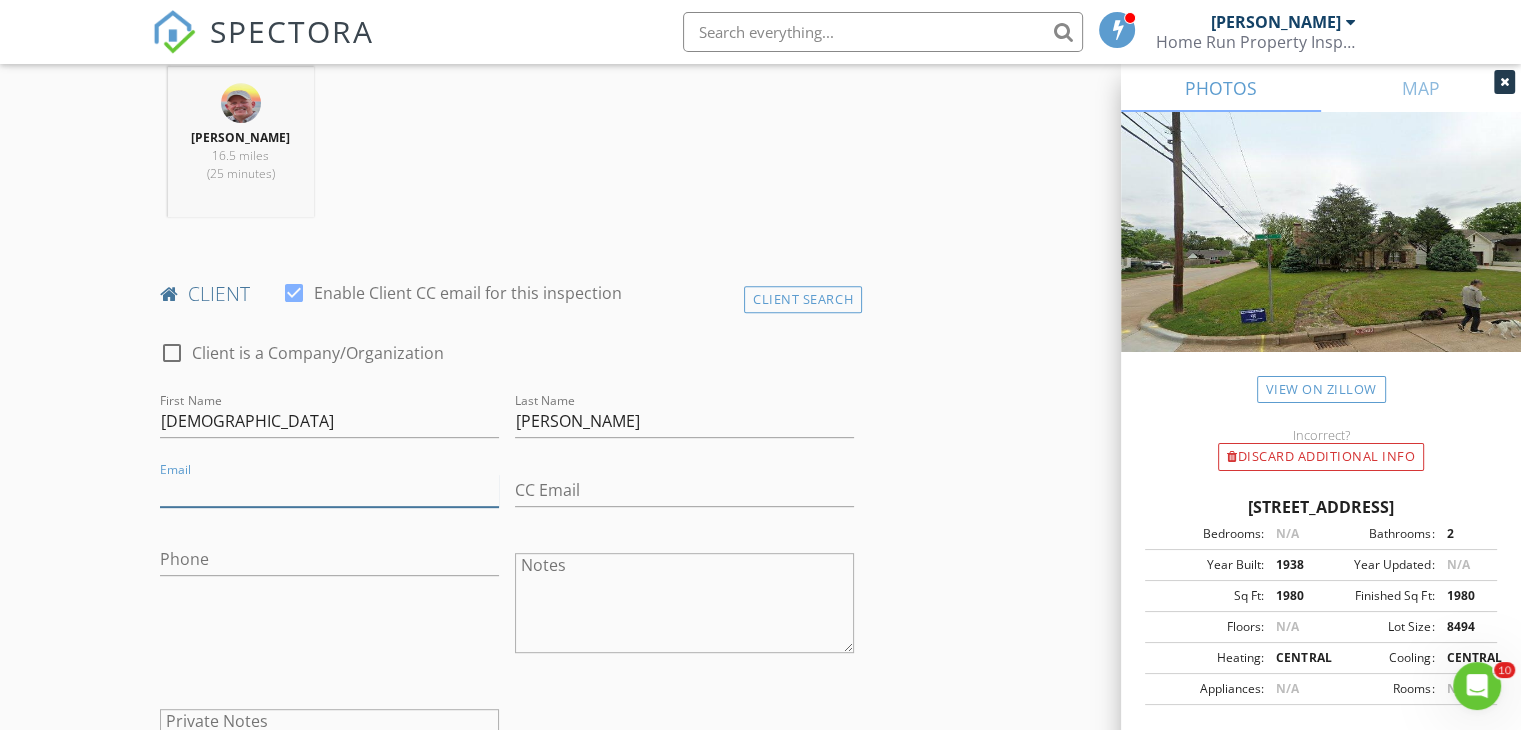 click on "Email" at bounding box center (329, 490) 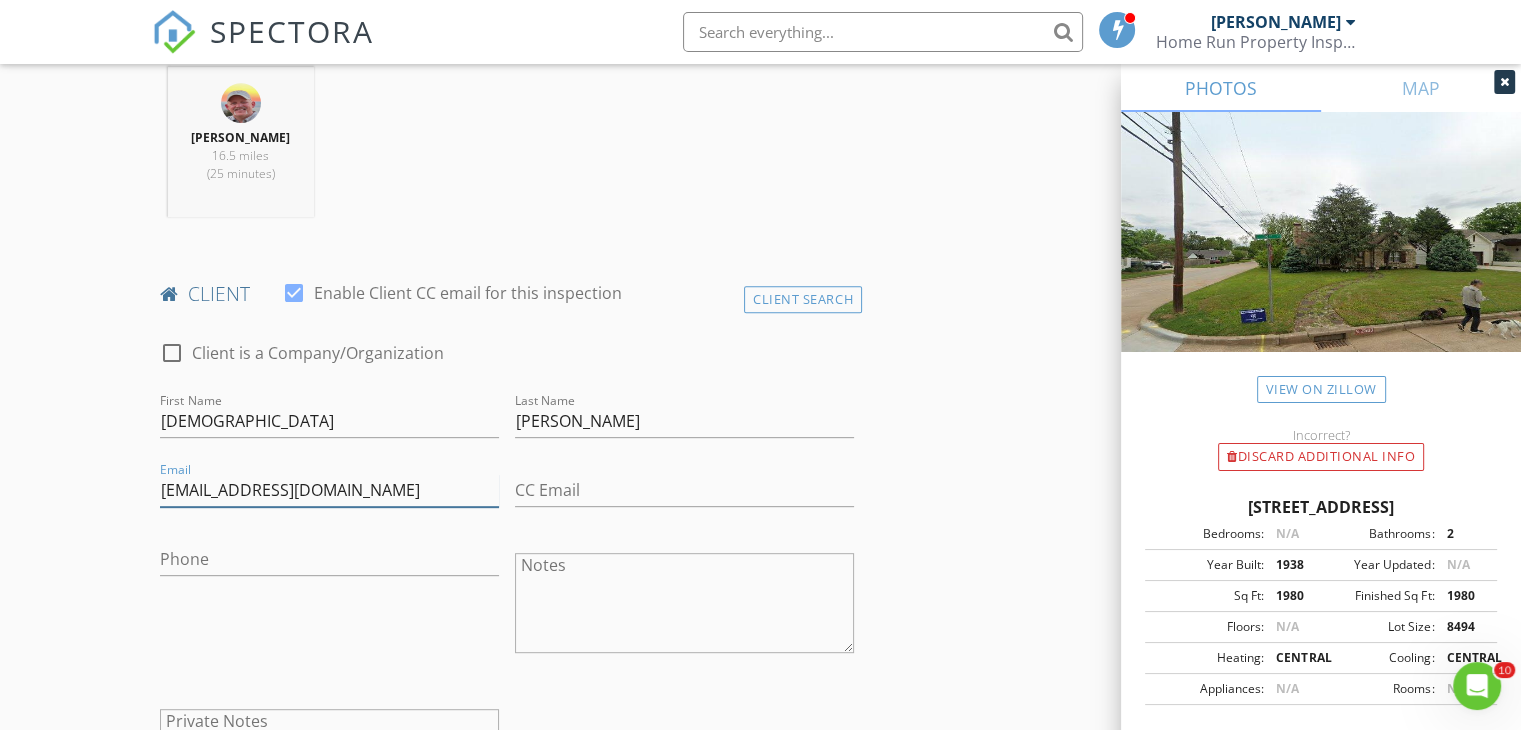 type on "[EMAIL_ADDRESS][DOMAIN_NAME]" 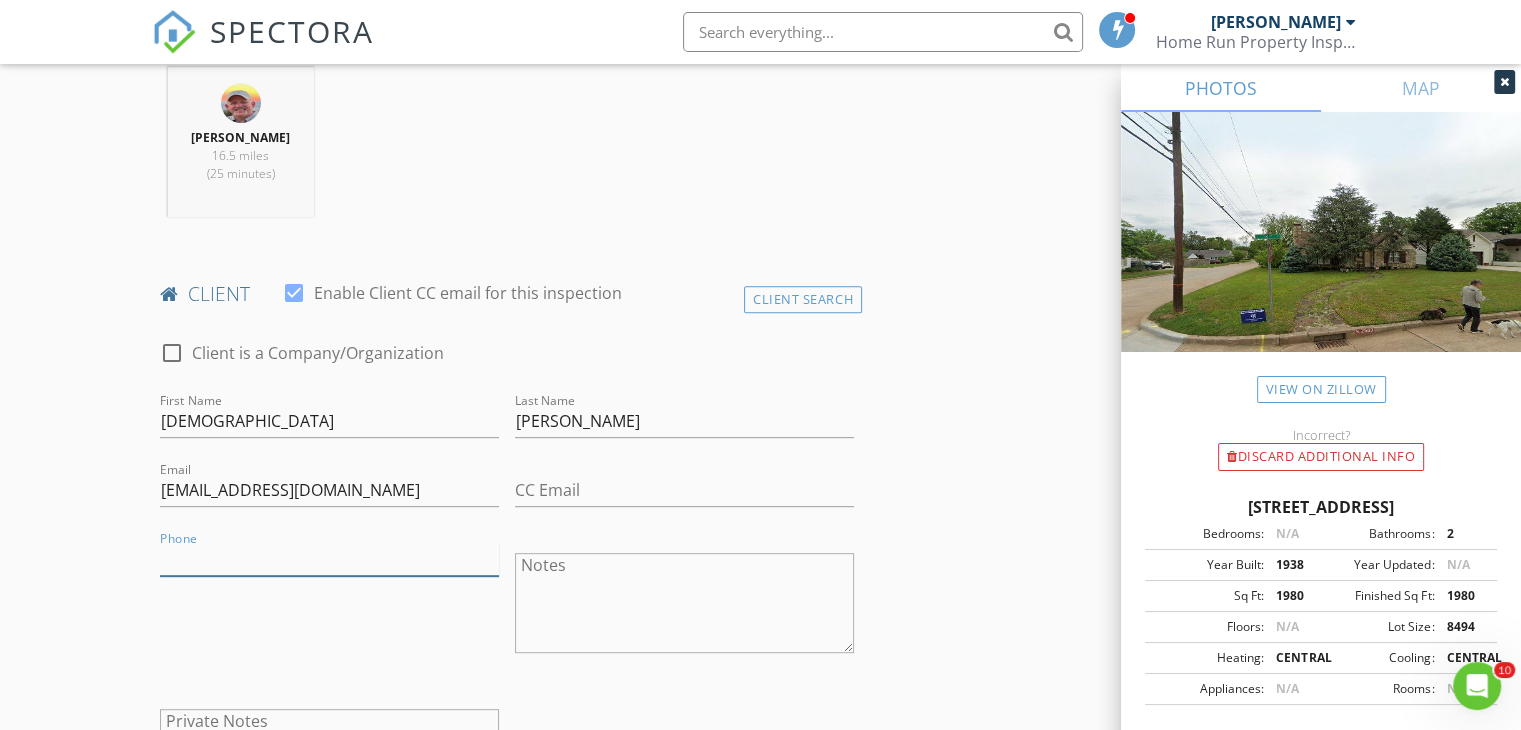 click on "Phone" at bounding box center (329, 559) 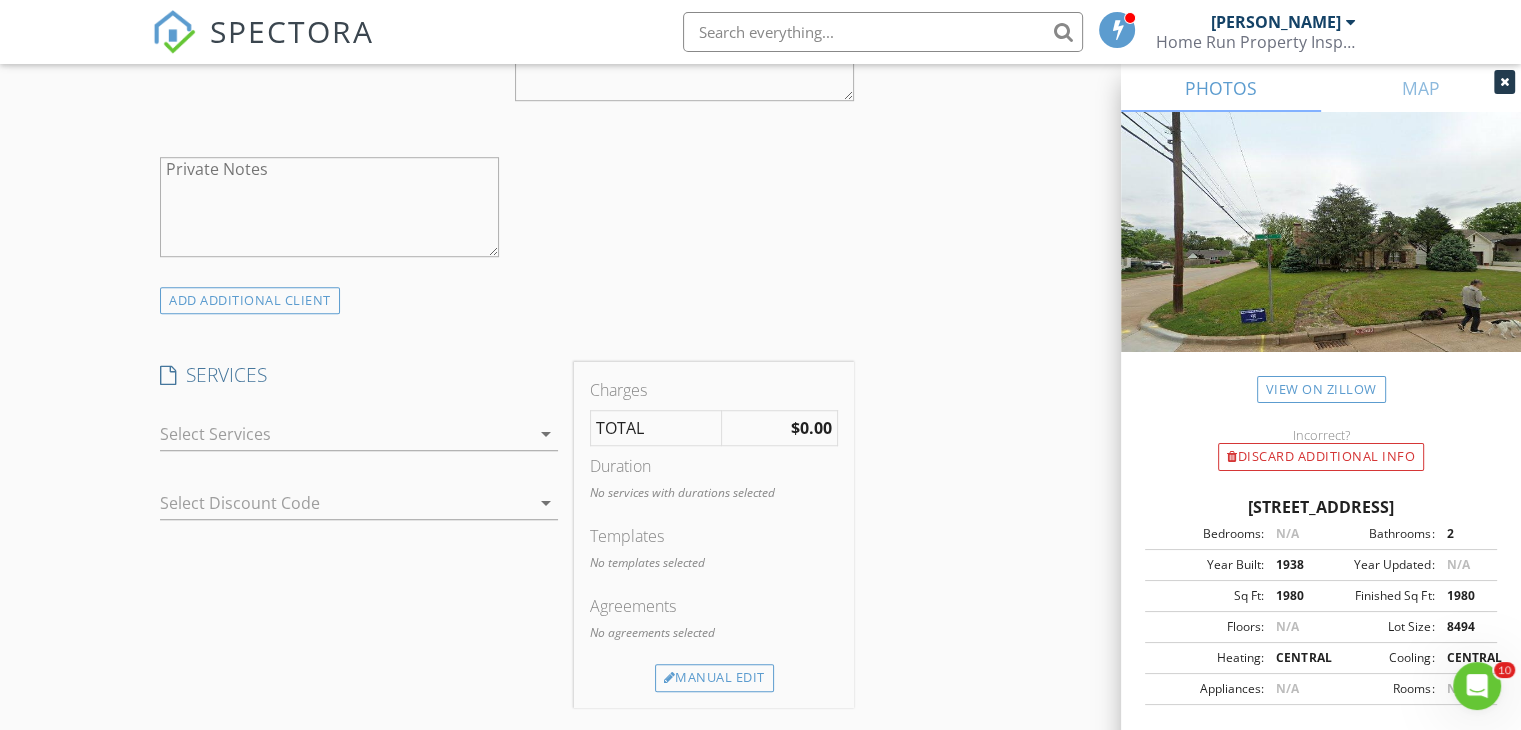 scroll, scrollTop: 1348, scrollLeft: 0, axis: vertical 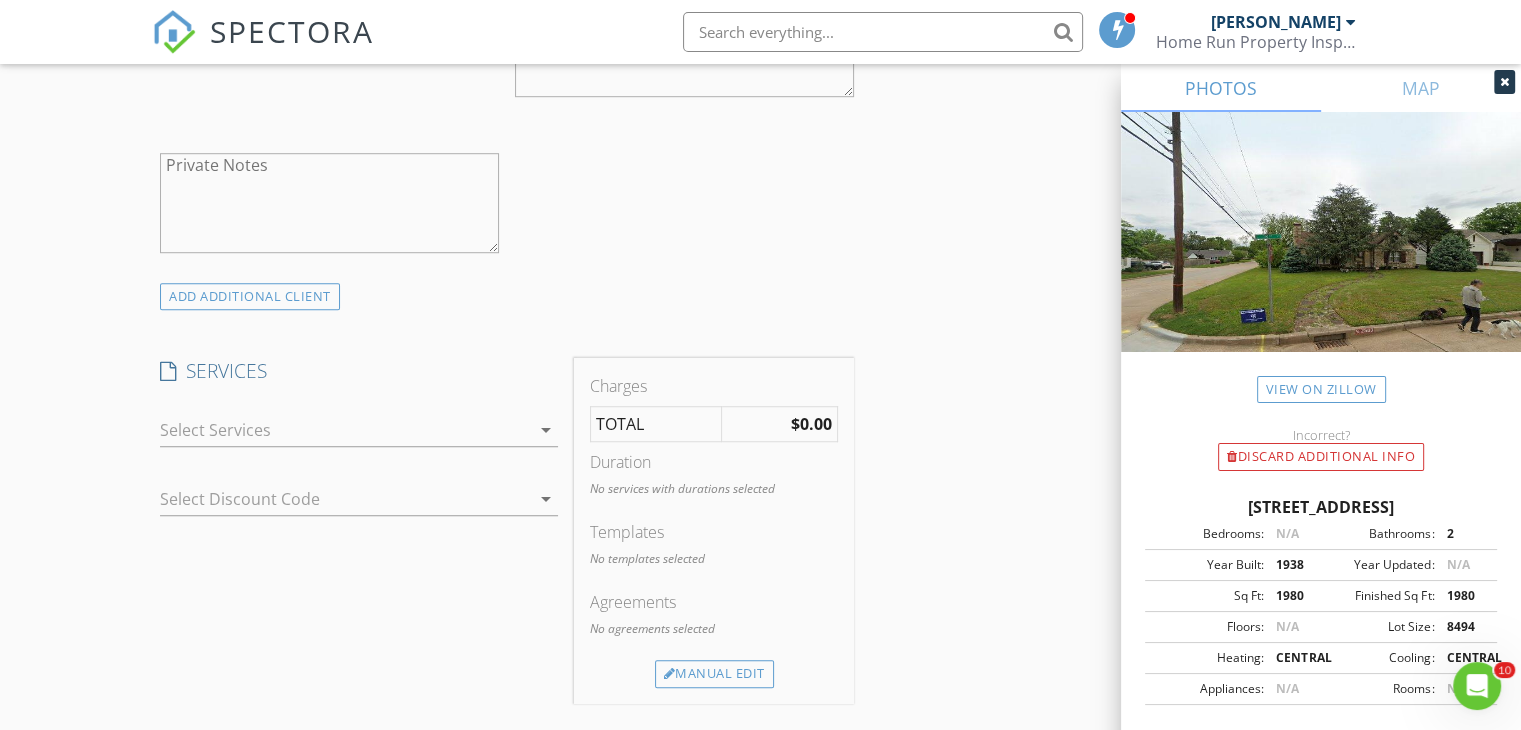 type on "[PHONE_NUMBER]" 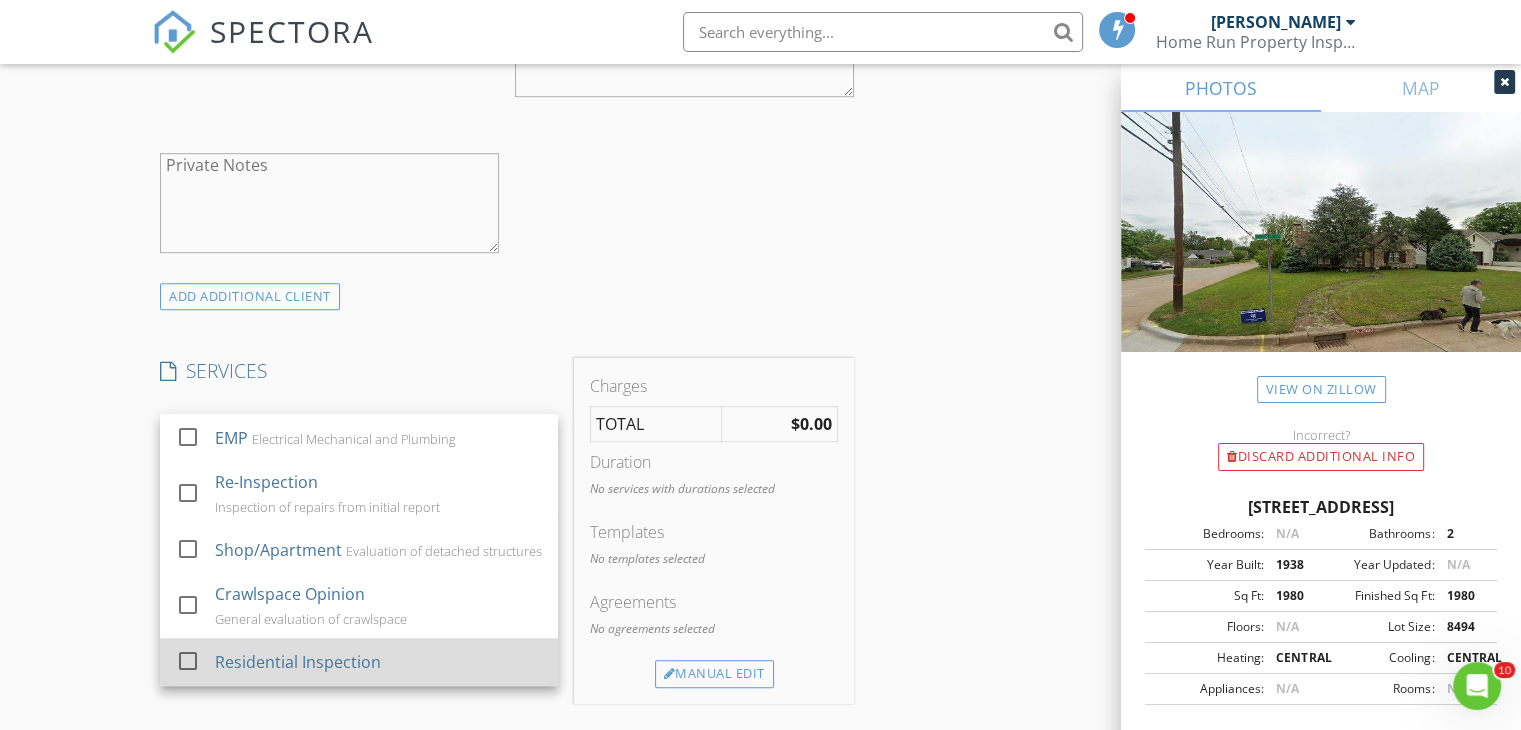 click at bounding box center [188, 661] 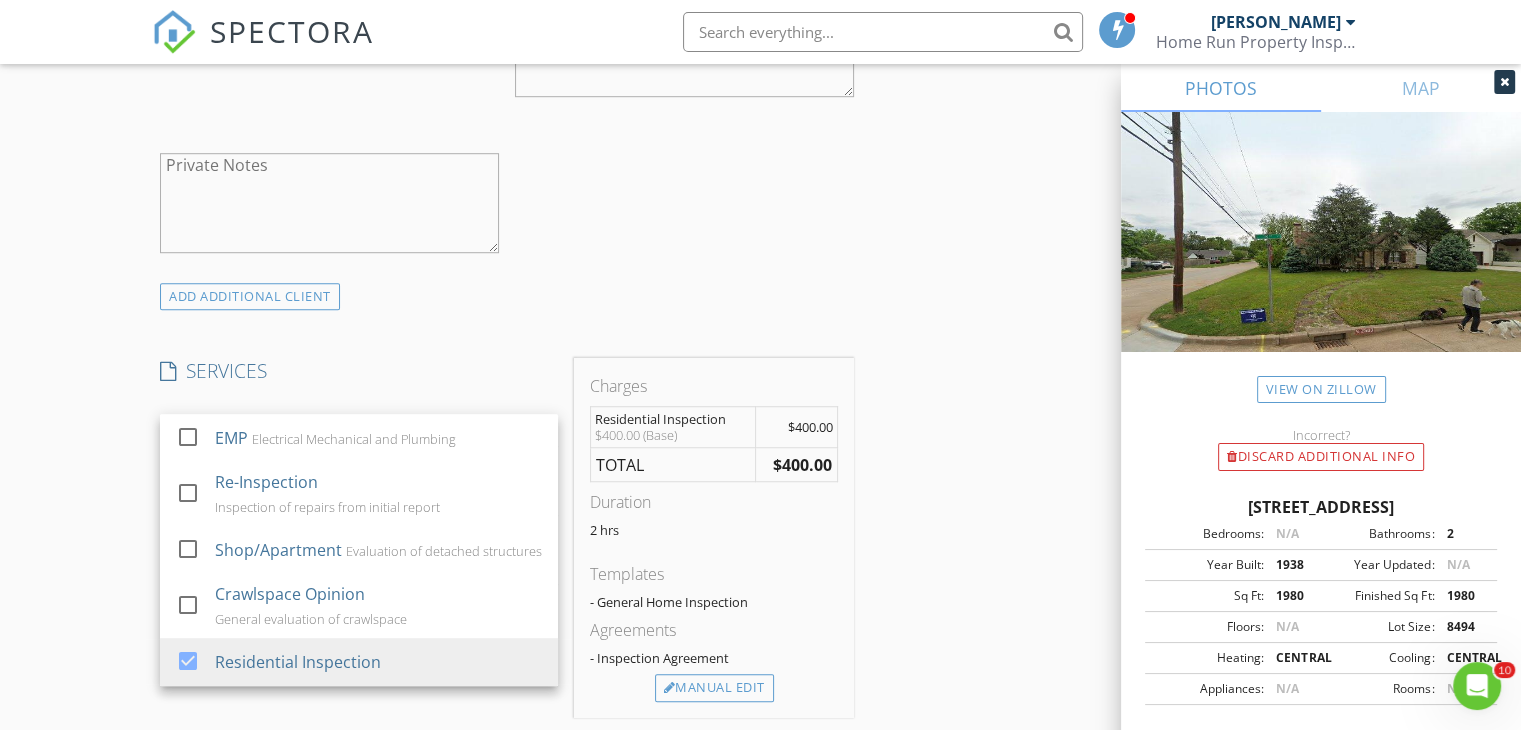 click on "New Inspection
Click here to use the New Order Form
INSPECTOR(S)
check_box   John Walters   PRIMARY   John Walters arrow_drop_down   check_box_outline_blank John Walters specifically requested
Date/Time
07/14/2025 10:00 AM
Location
Address Search       Address 2503 E 18th St   Unit   City Tulsa   State OK   Zip 74104   County Tulsa     Square Feet 1980   Year Built 1938   Foundation arrow_drop_down     John Walters     16.5 miles     (25 minutes)
client
check_box Enable Client CC email for this inspection   Client Search     check_box_outline_blank Client is a Company/Organization     First Name Temple   Last Name Zenoni   Email templezenoni@gmail.com   CC Email   Phone 918-693-4363           Notes   Private Notes
ADD ADDITIONAL client
SERVICES
EMP" at bounding box center (760, 609) 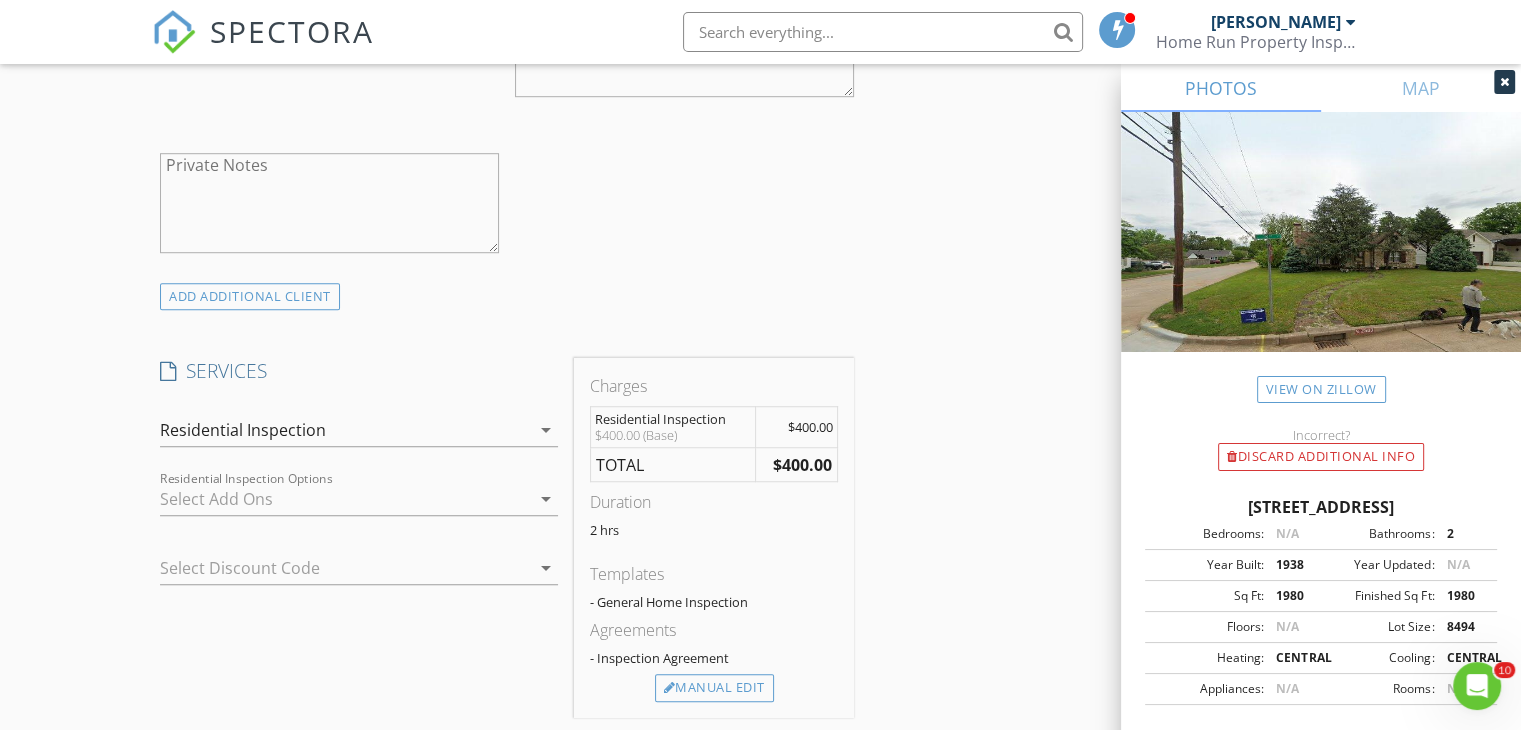 click on "arrow_drop_down" at bounding box center [546, 499] 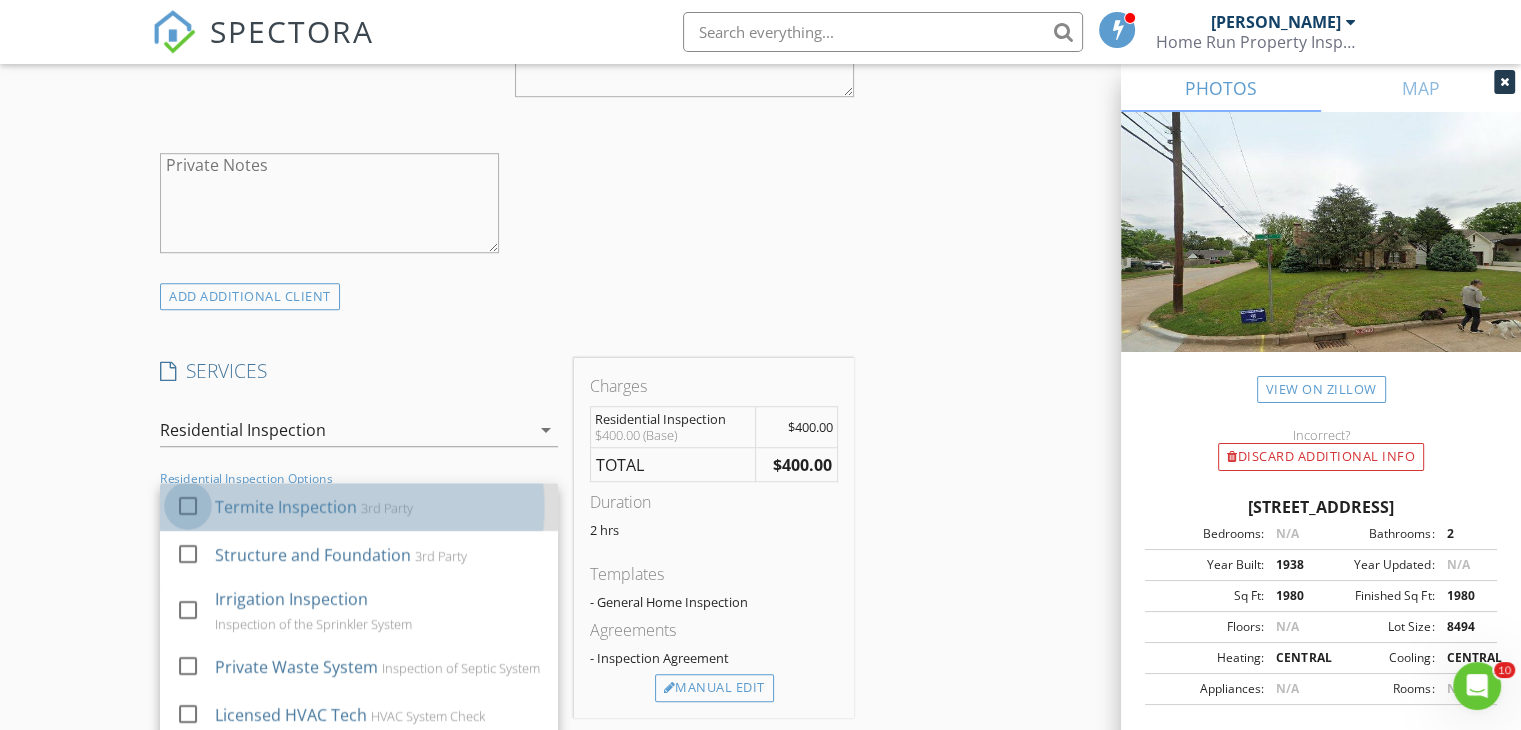 click at bounding box center (188, 506) 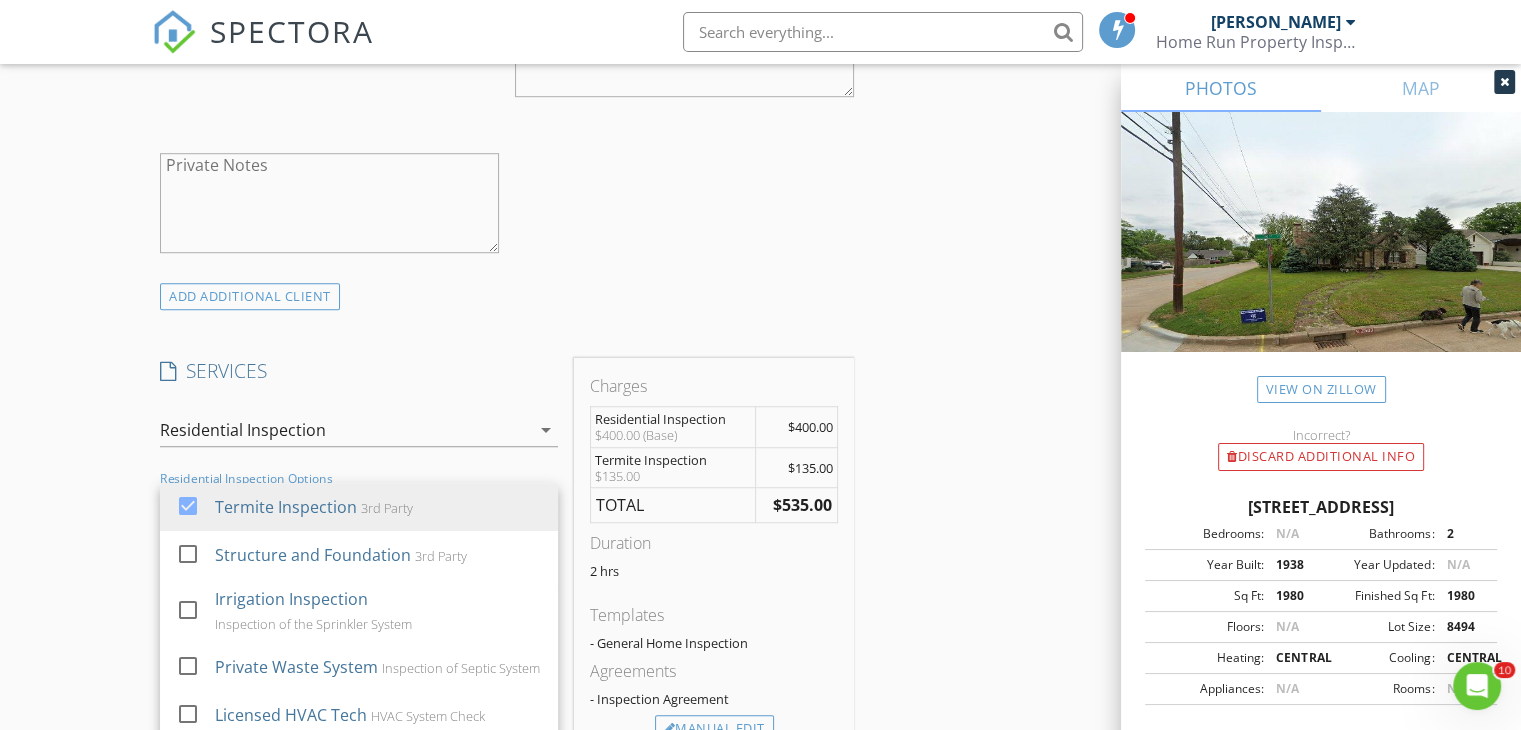 click on "New Inspection
Click here to use the New Order Form
INSPECTOR(S)
check_box   John Walters   PRIMARY   John Walters arrow_drop_down   check_box_outline_blank John Walters specifically requested
Date/Time
07/14/2025 10:00 AM
Location
Address Search       Address 2503 E 18th St   Unit   City Tulsa   State OK   Zip 74104   County Tulsa     Square Feet 1980   Year Built 1938   Foundation arrow_drop_down     John Walters     16.5 miles     (25 minutes)
client
check_box Enable Client CC email for this inspection   Client Search     check_box_outline_blank Client is a Company/Organization     First Name Temple   Last Name Zenoni   Email templezenoni@gmail.com   CC Email   Phone 918-693-4363           Notes   Private Notes
ADD ADDITIONAL client
SERVICES
EMP" at bounding box center [760, 629] 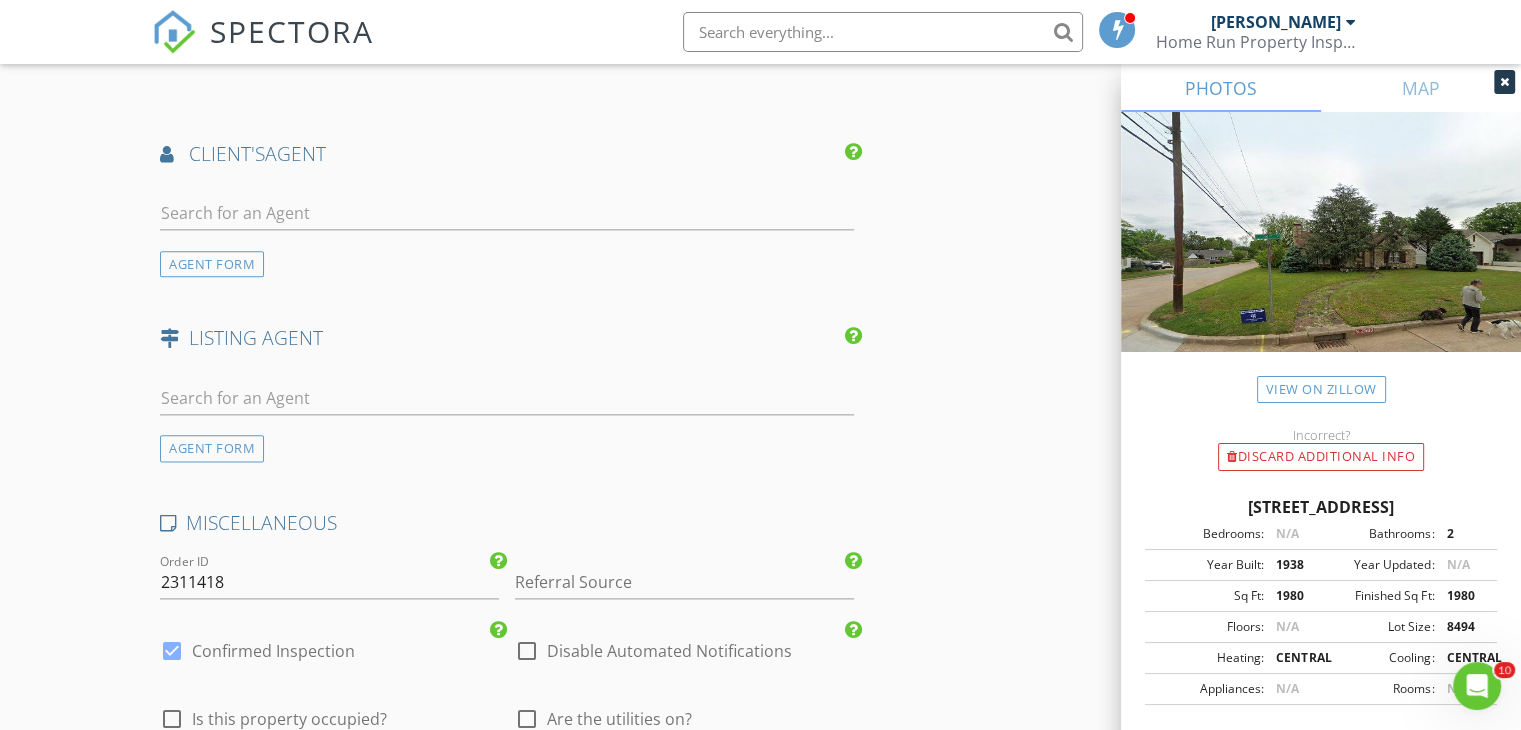 scroll, scrollTop: 2408, scrollLeft: 0, axis: vertical 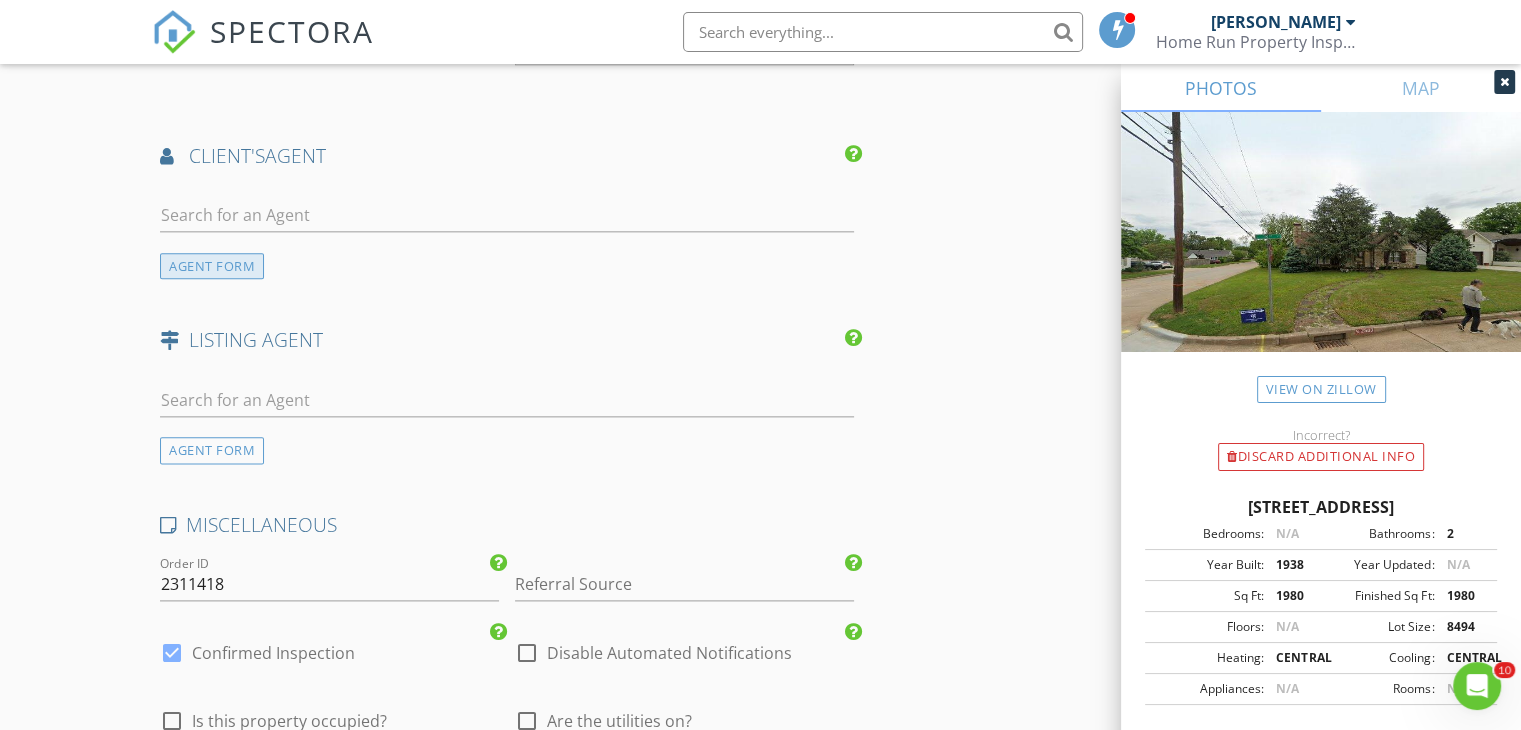 click on "AGENT FORM" at bounding box center (212, 266) 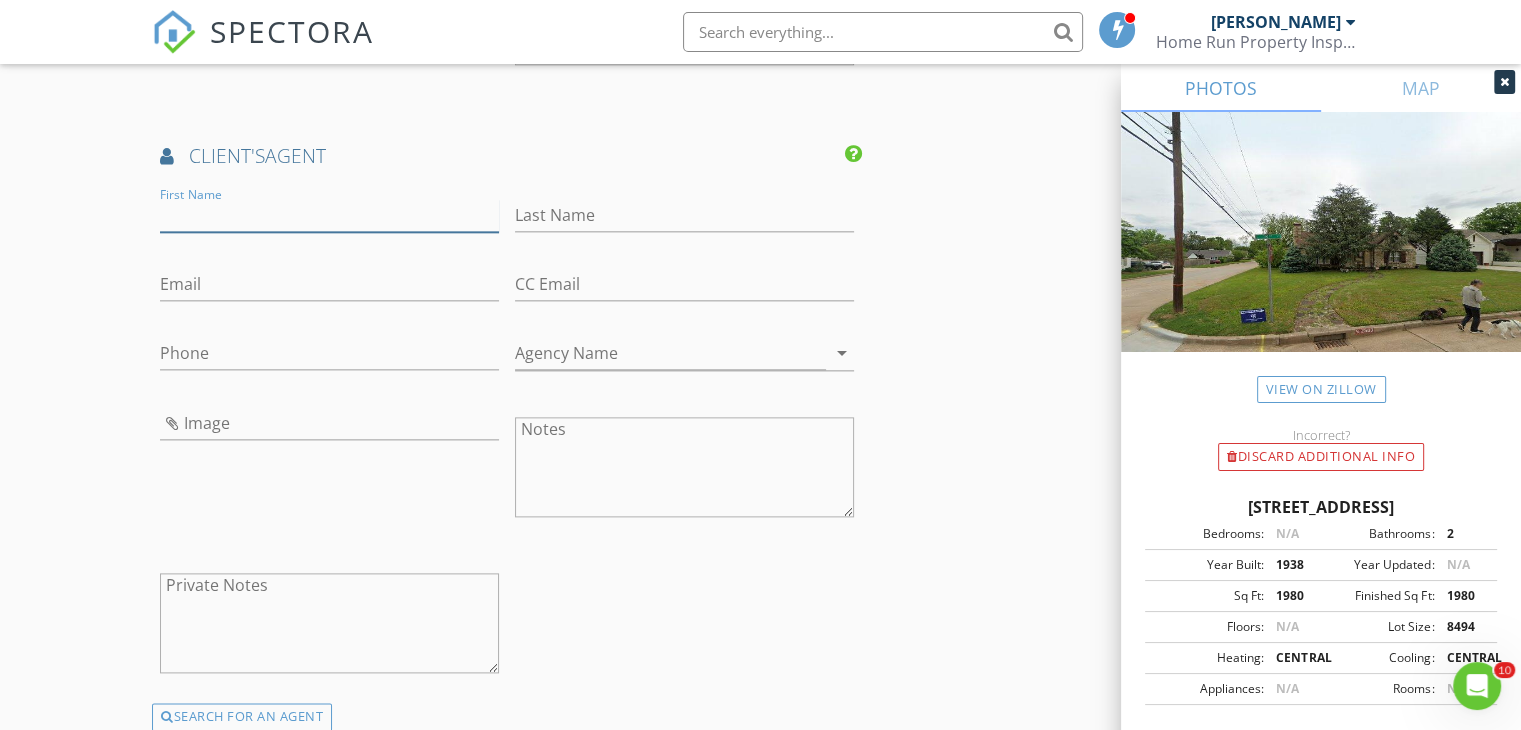click on "First Name" at bounding box center (329, 215) 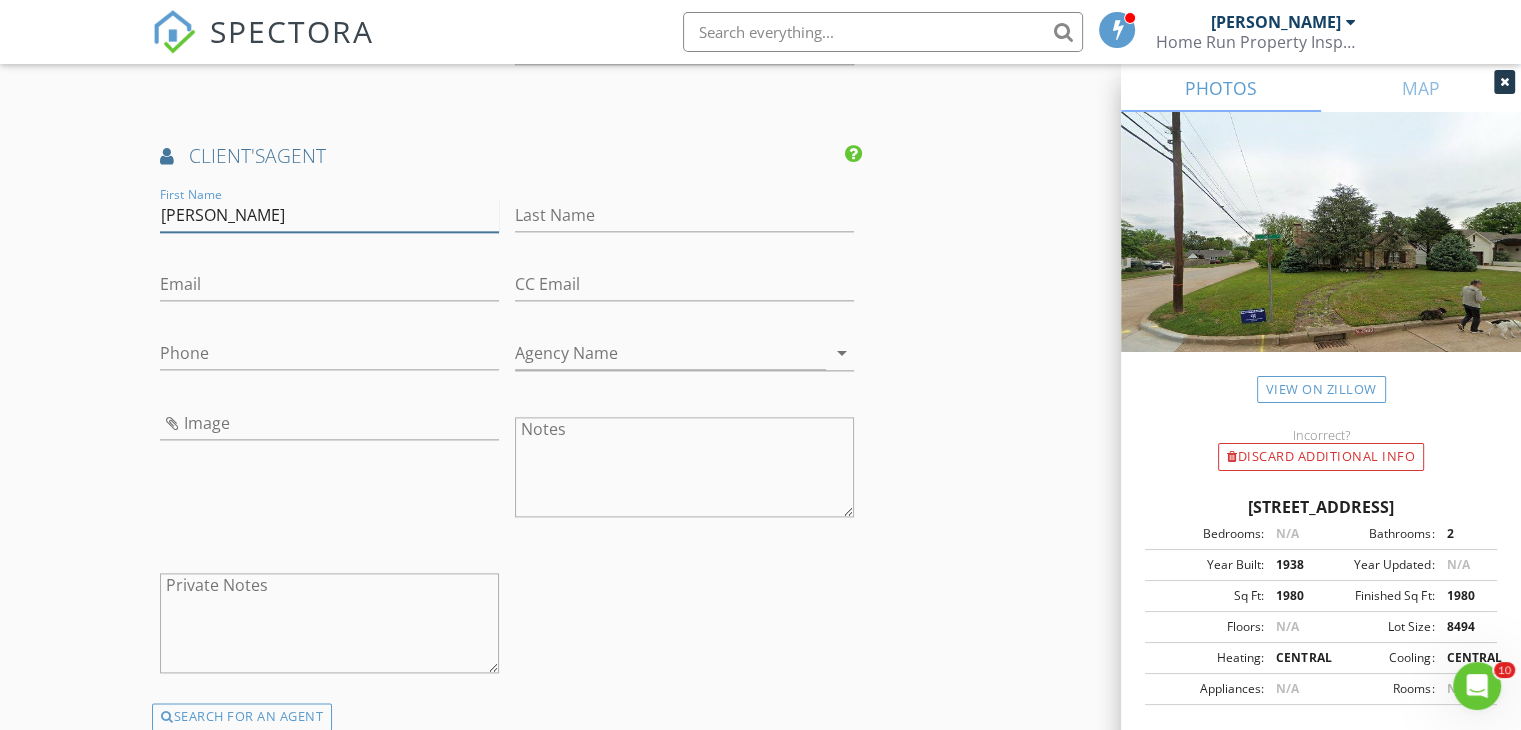 type on "[PERSON_NAME]" 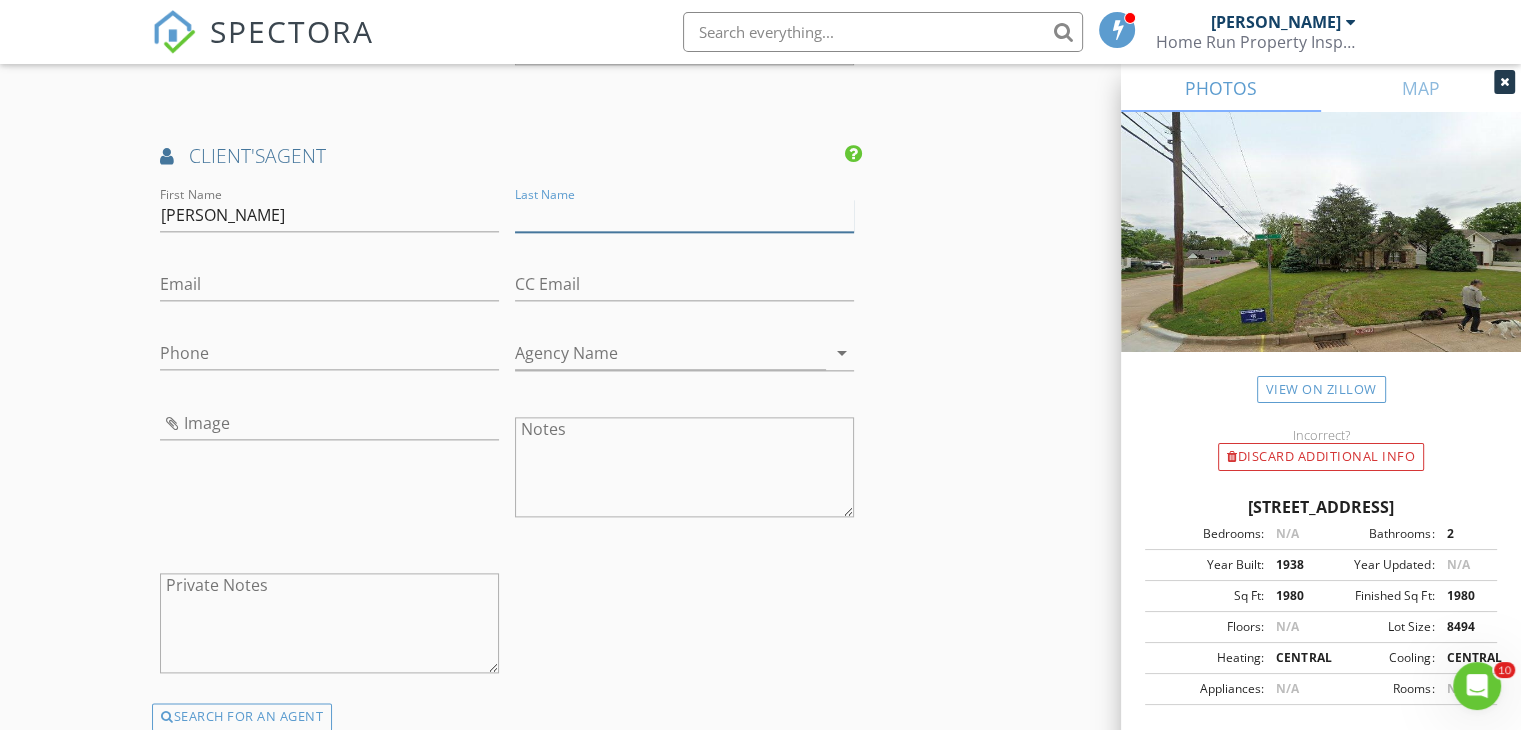 click on "Last Name" at bounding box center (684, 215) 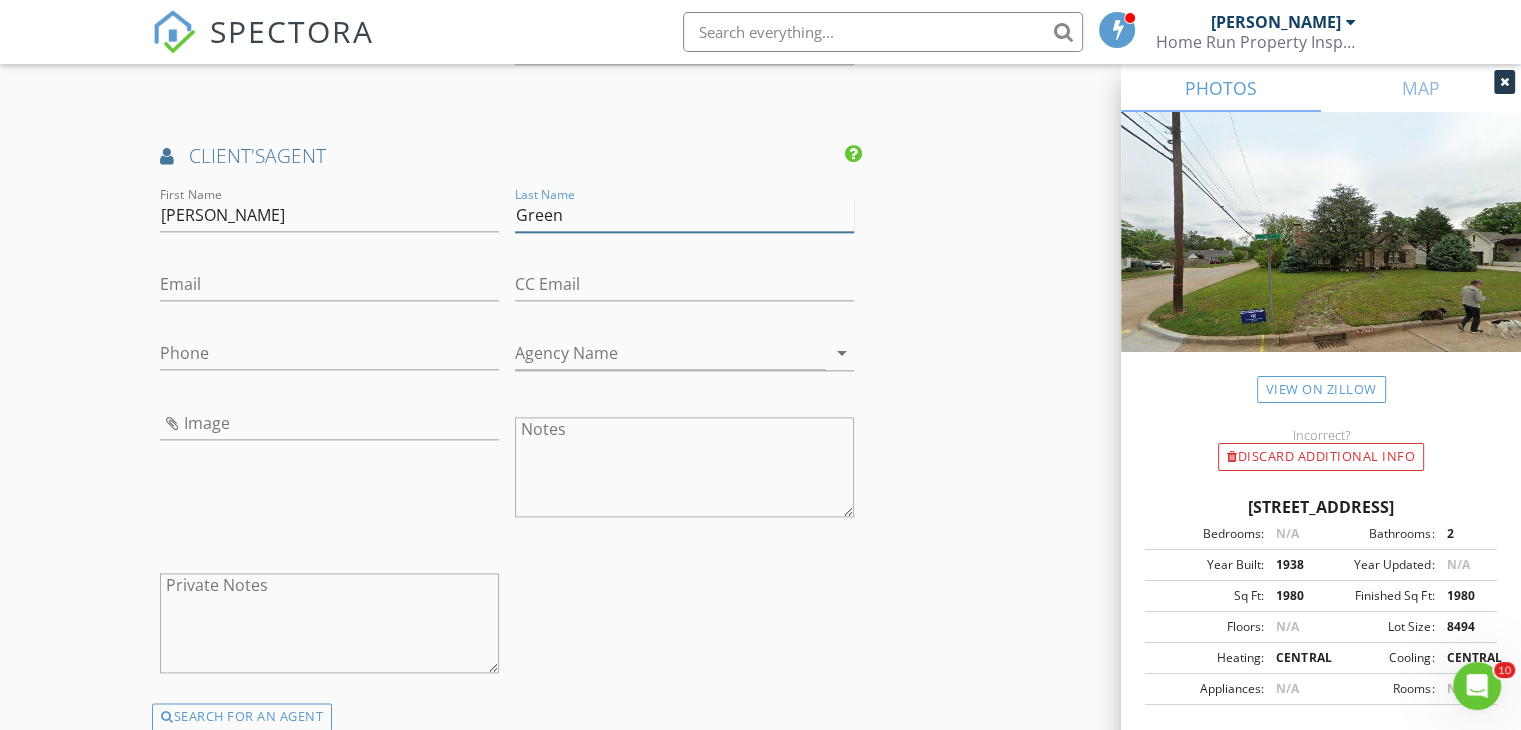 type on "Green" 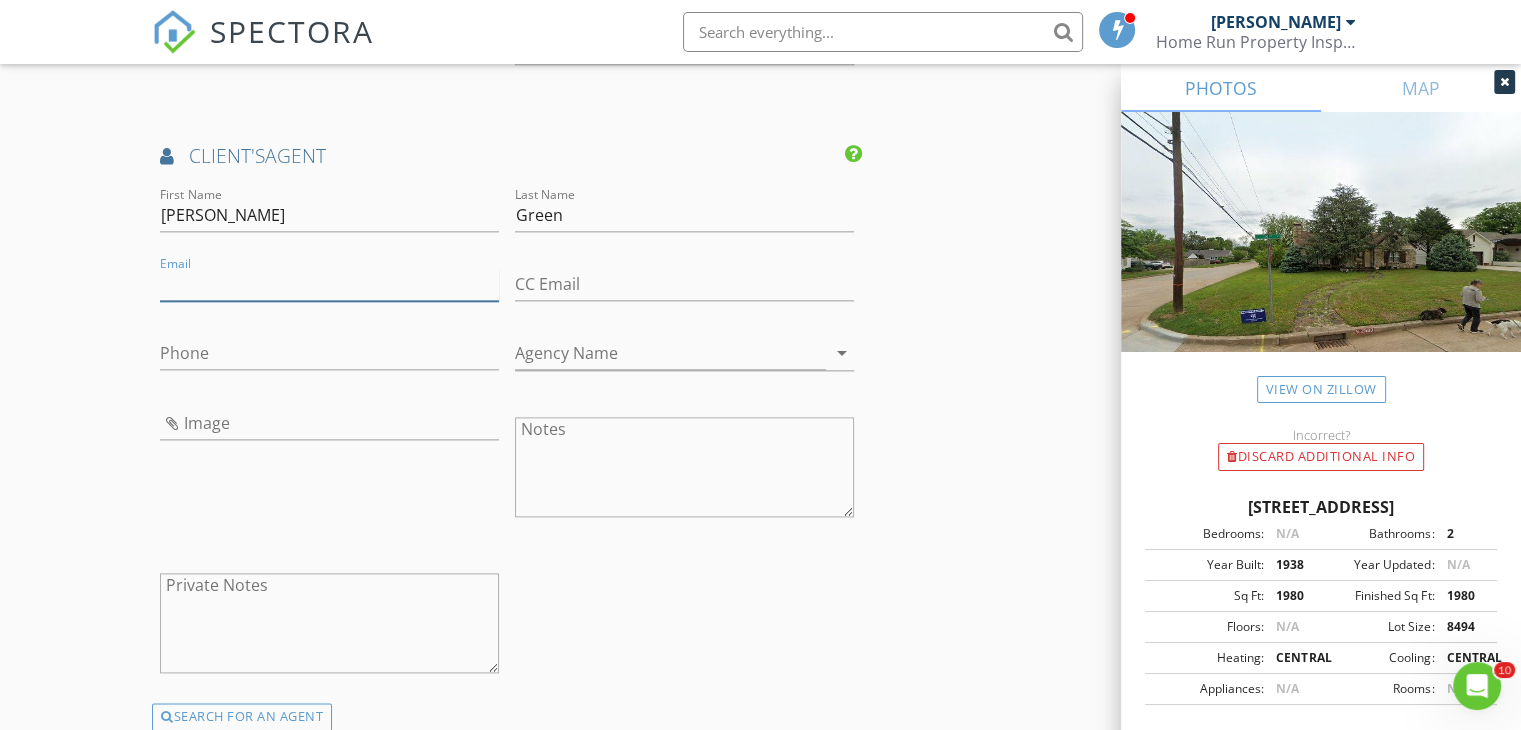 click on "Email" at bounding box center (329, 284) 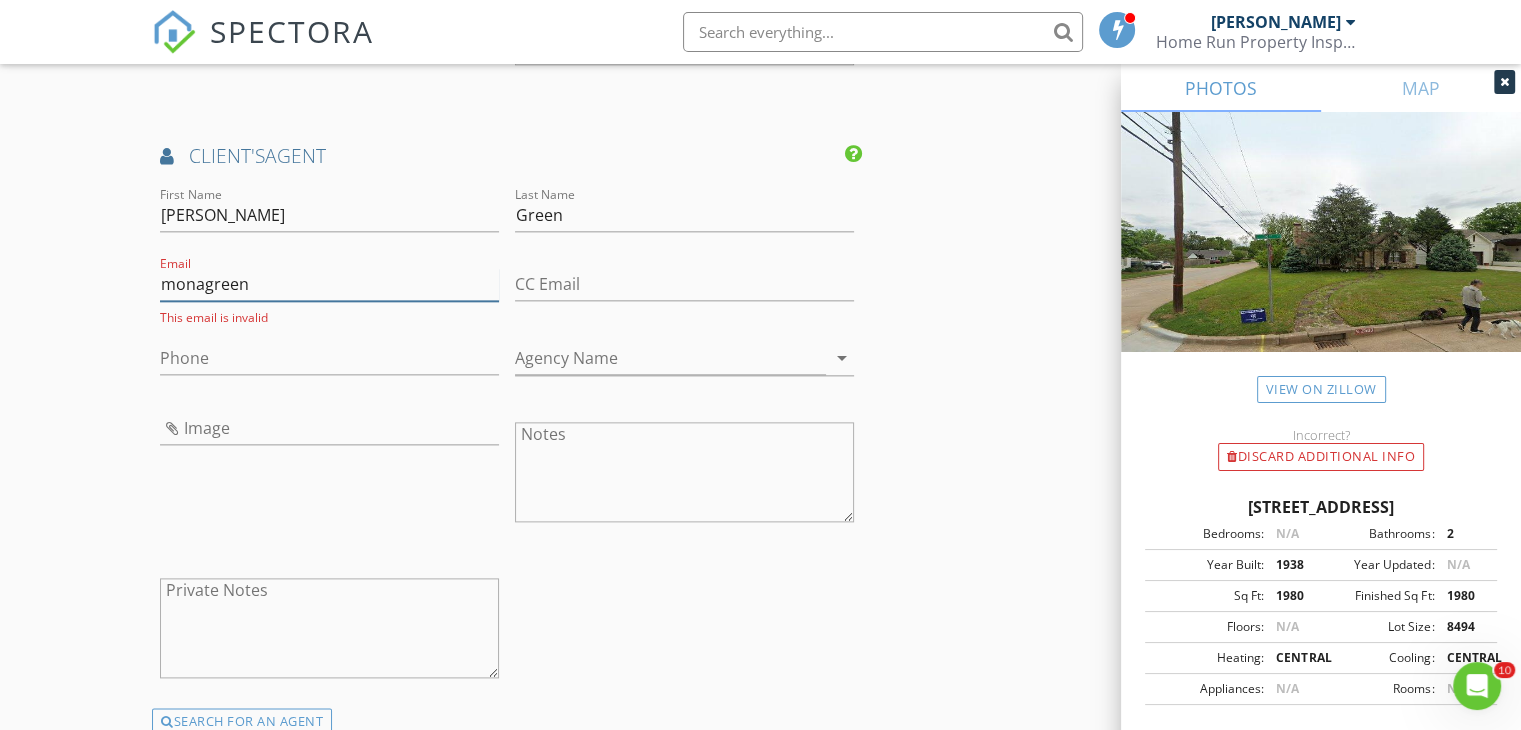 click on "monagreen" at bounding box center [329, 284] 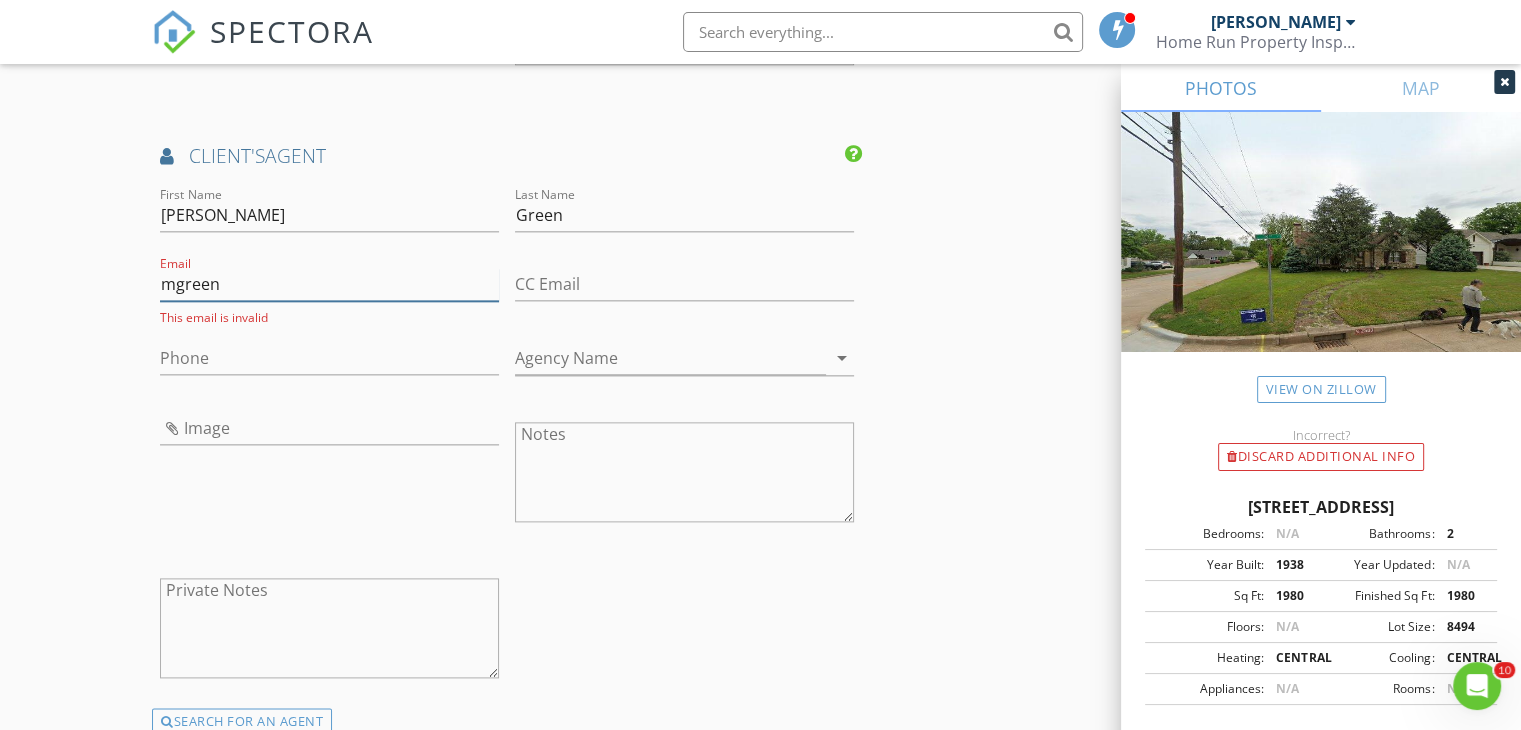 click on "mgreen" at bounding box center [329, 284] 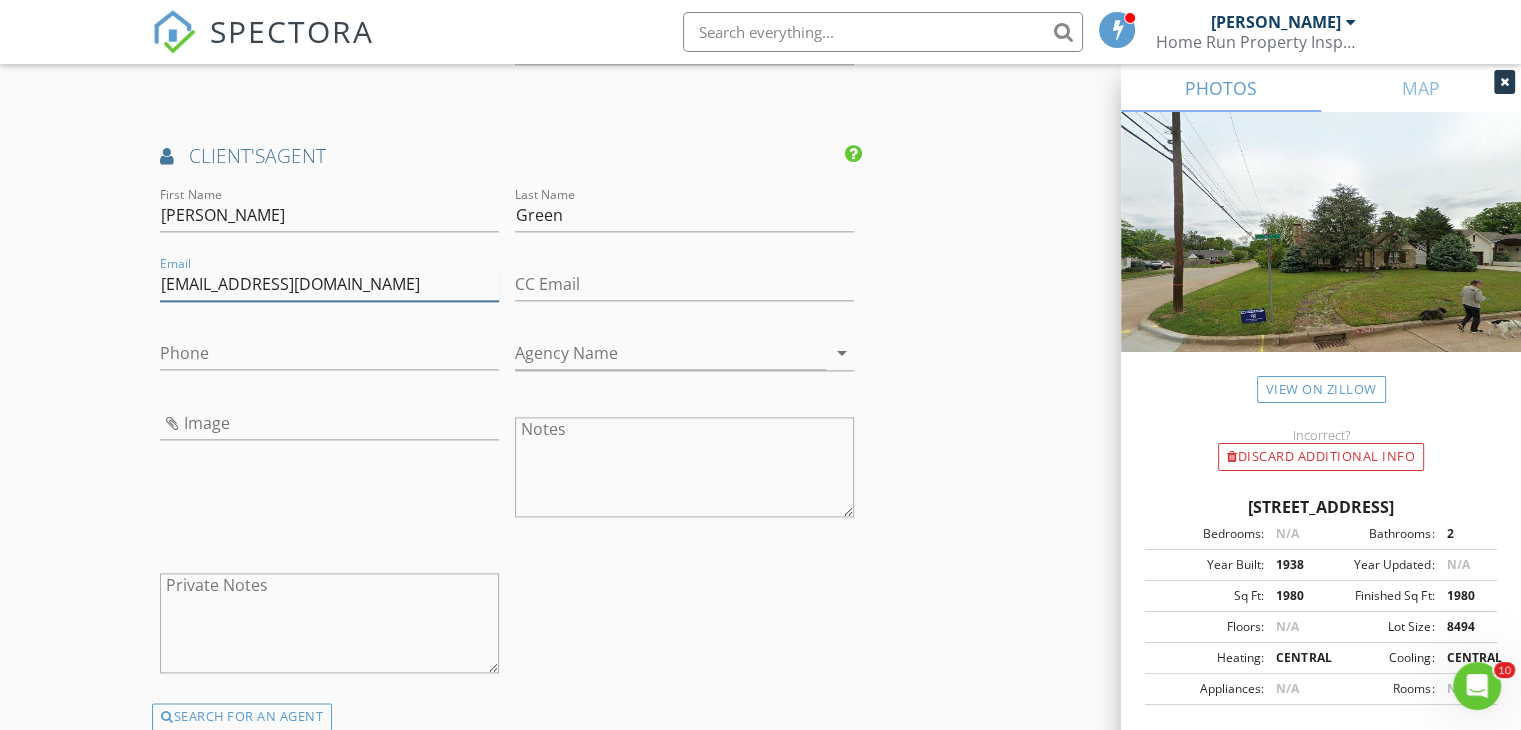 type on "[EMAIL_ADDRESS][DOMAIN_NAME]" 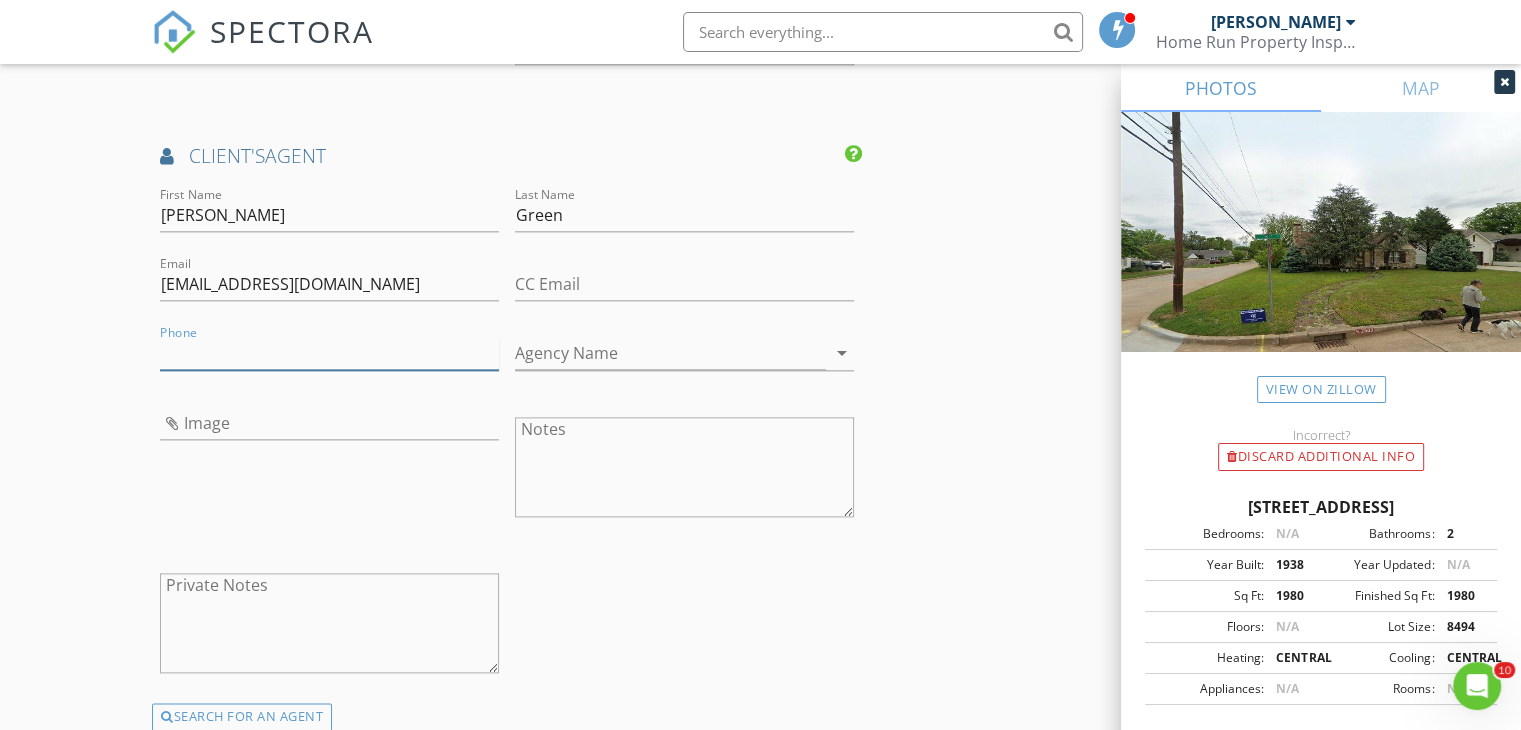 click on "Phone" at bounding box center (329, 353) 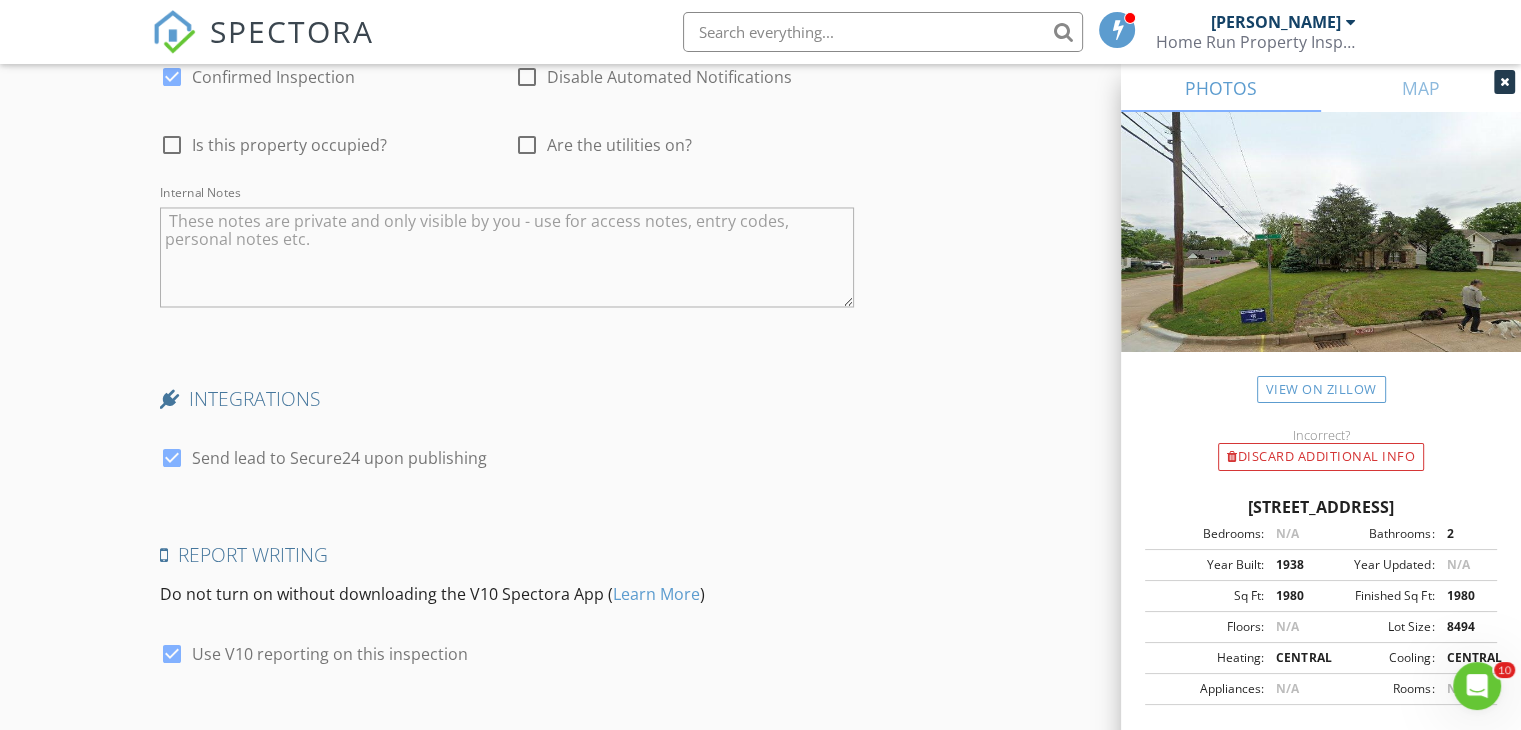 scroll, scrollTop: 3553, scrollLeft: 0, axis: vertical 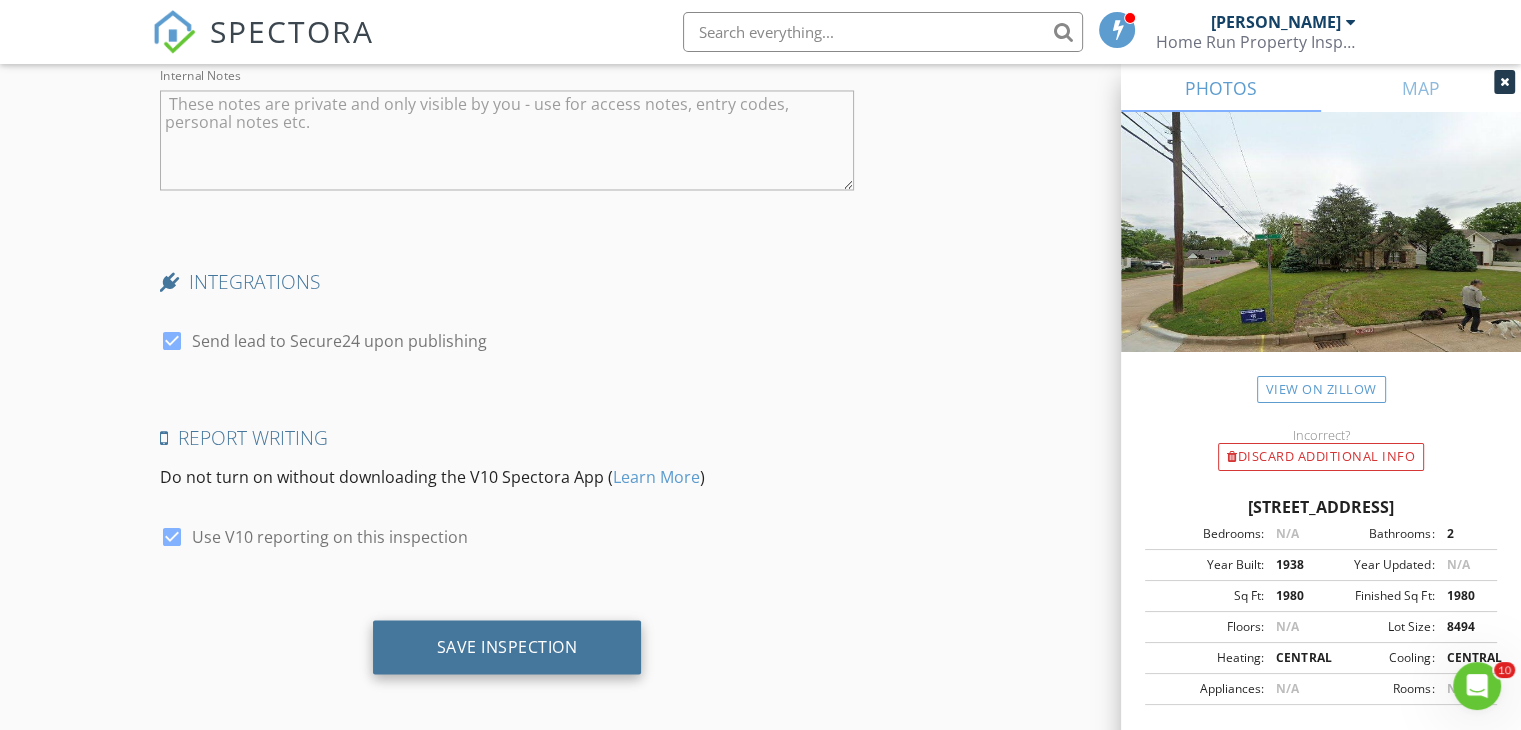 type on "[PHONE_NUMBER]" 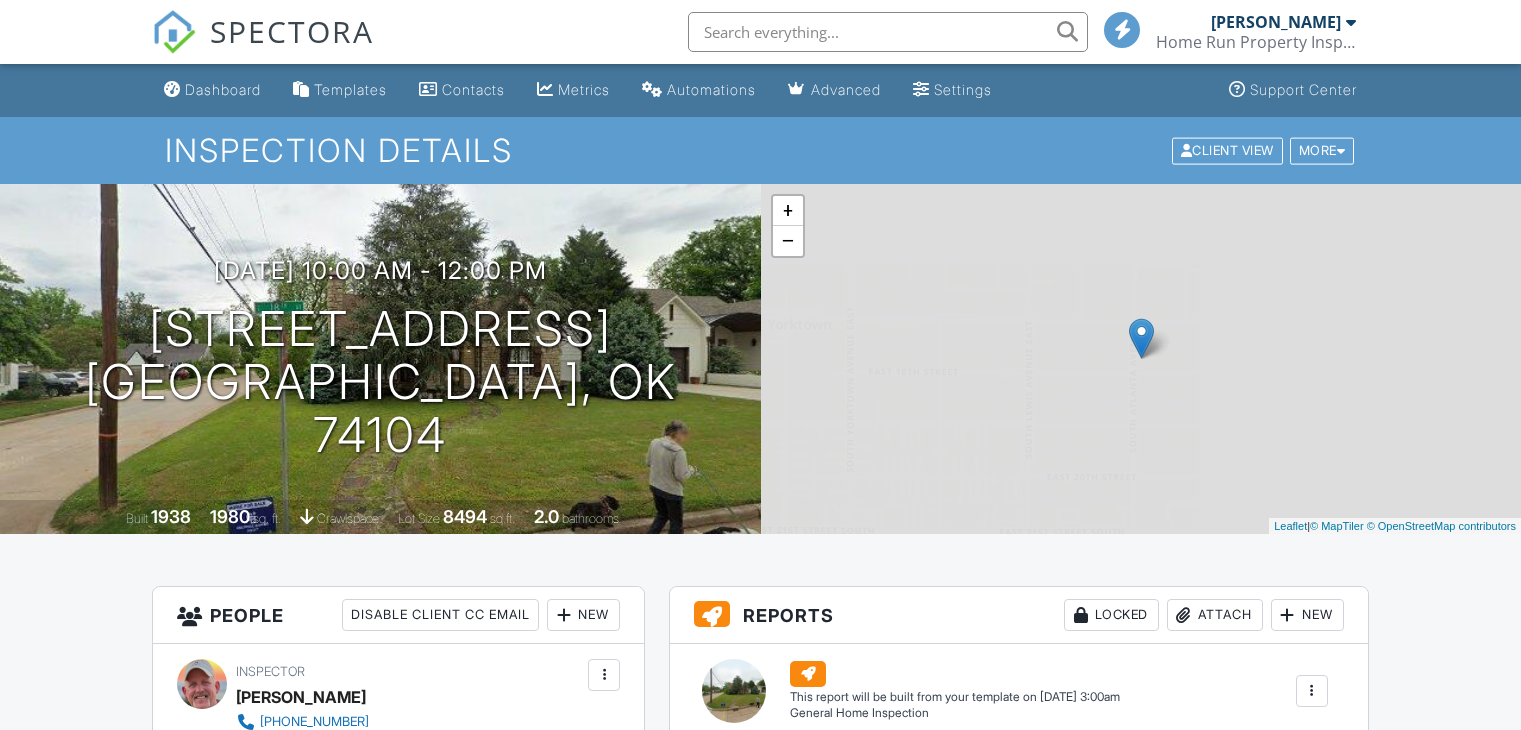 scroll, scrollTop: 0, scrollLeft: 0, axis: both 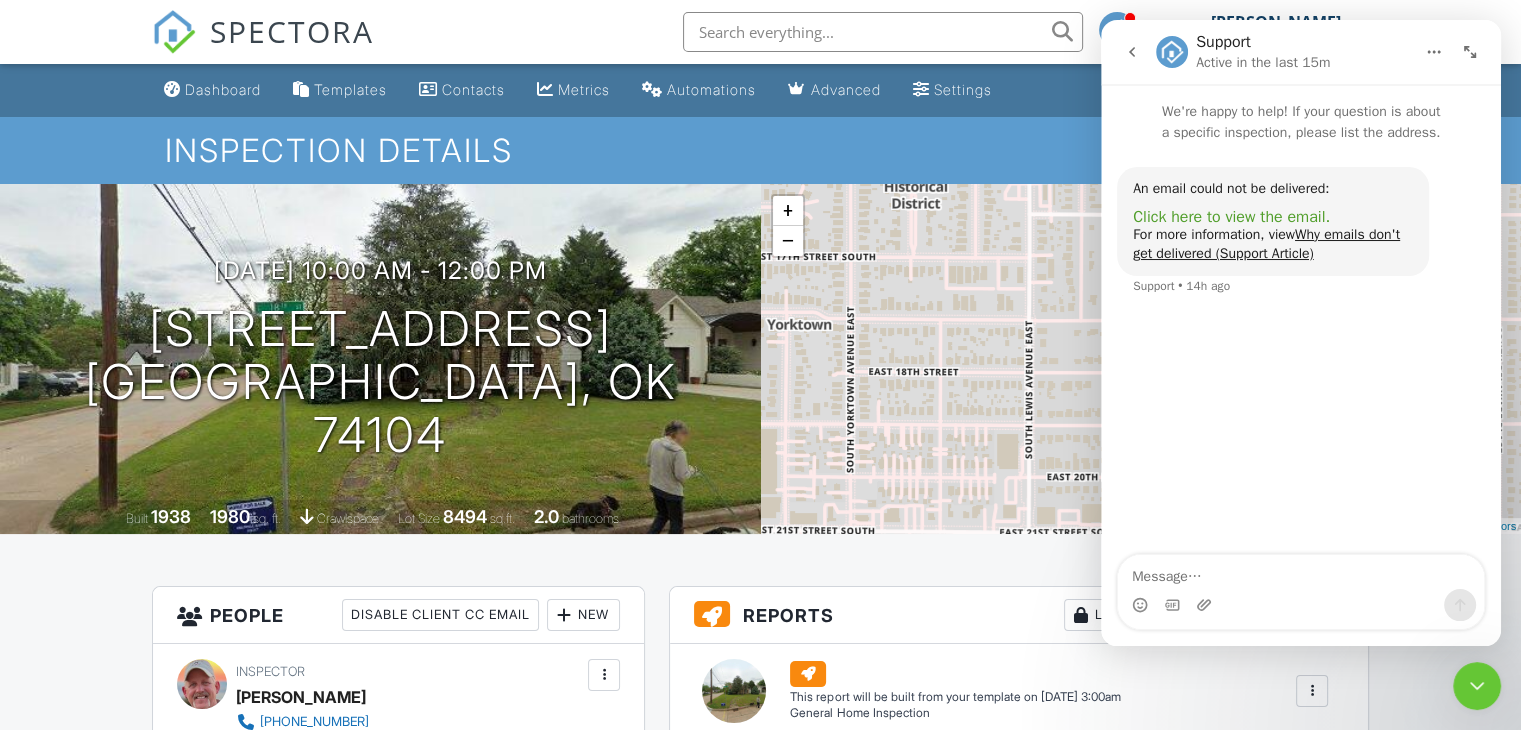 click on "Click here to view the email." at bounding box center (1231, 217) 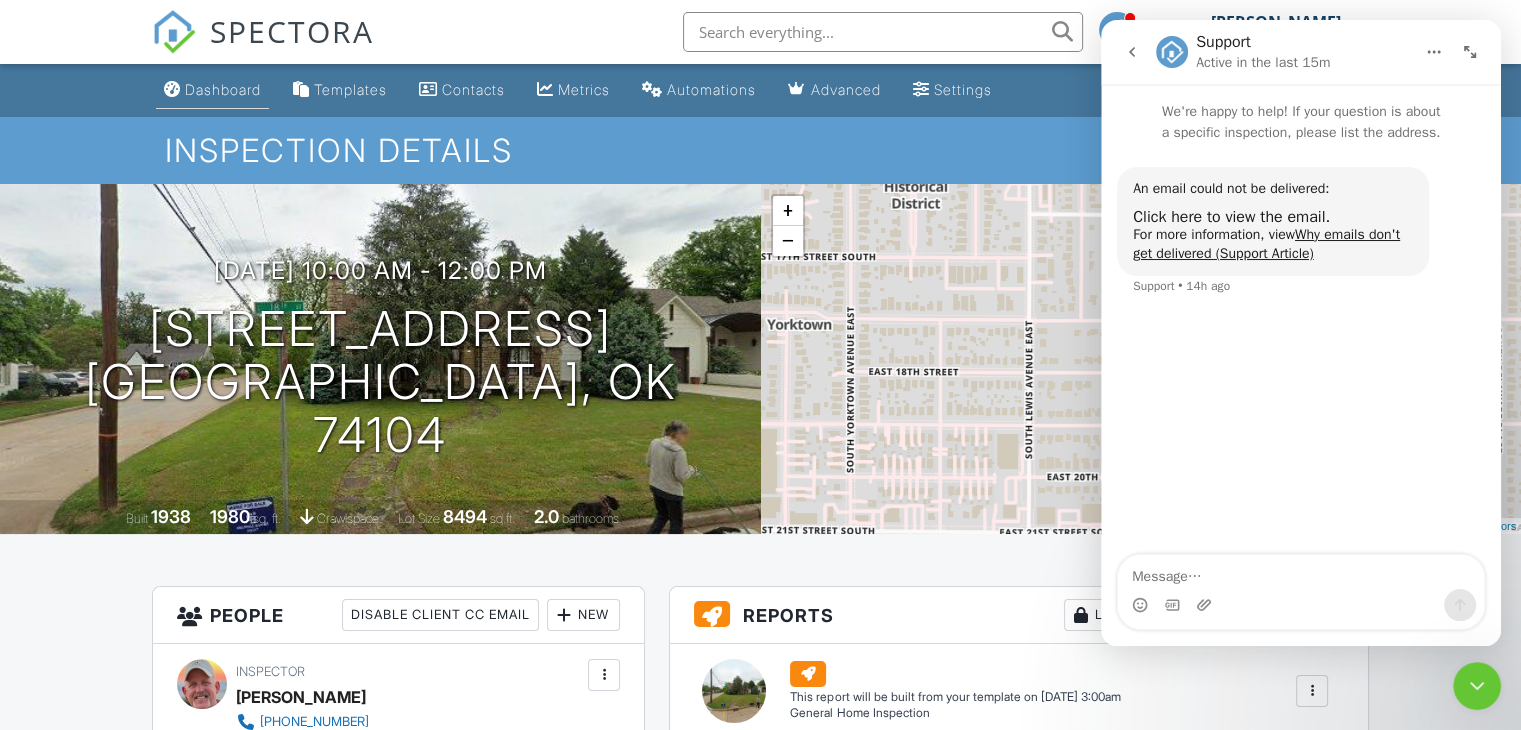 click on "Dashboard" at bounding box center [223, 89] 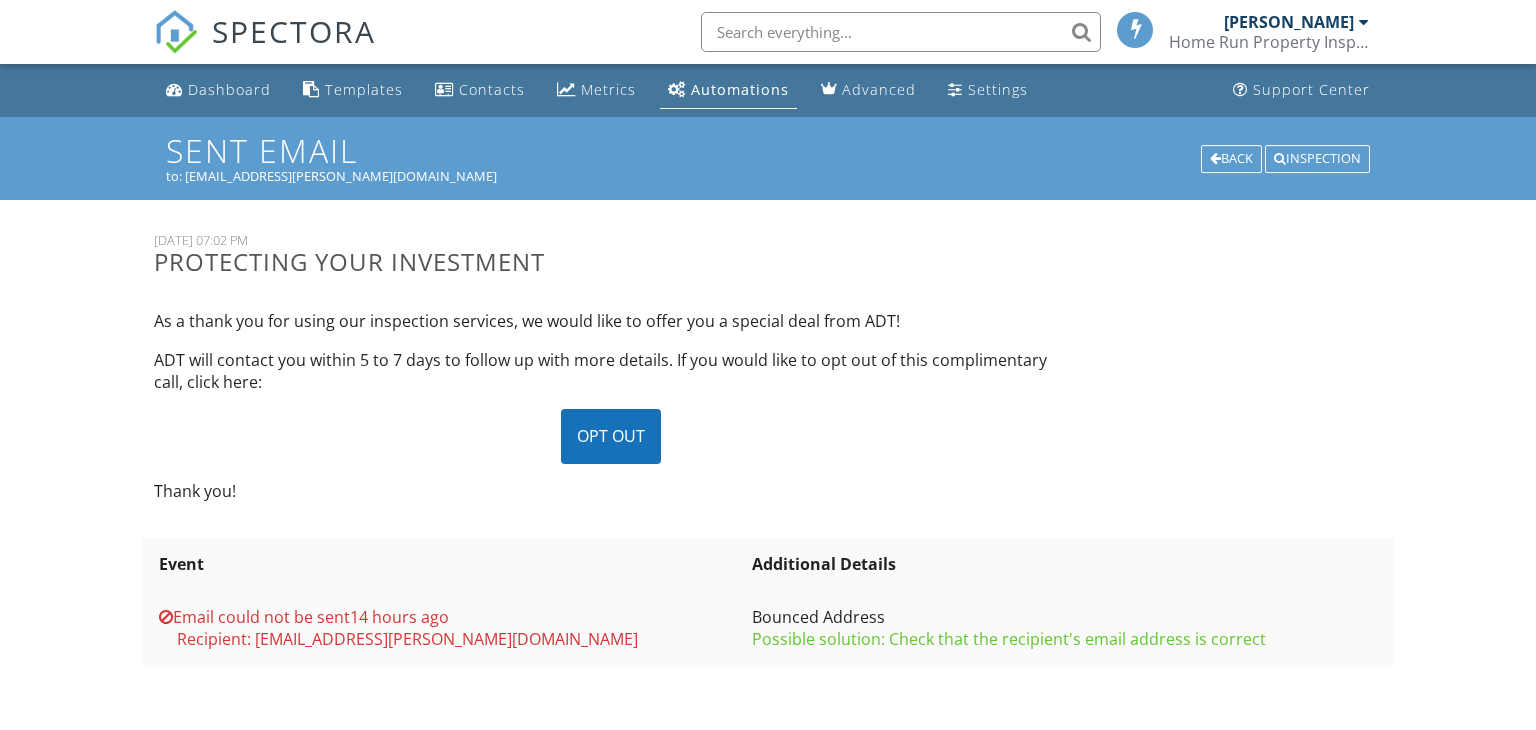 scroll, scrollTop: 0, scrollLeft: 0, axis: both 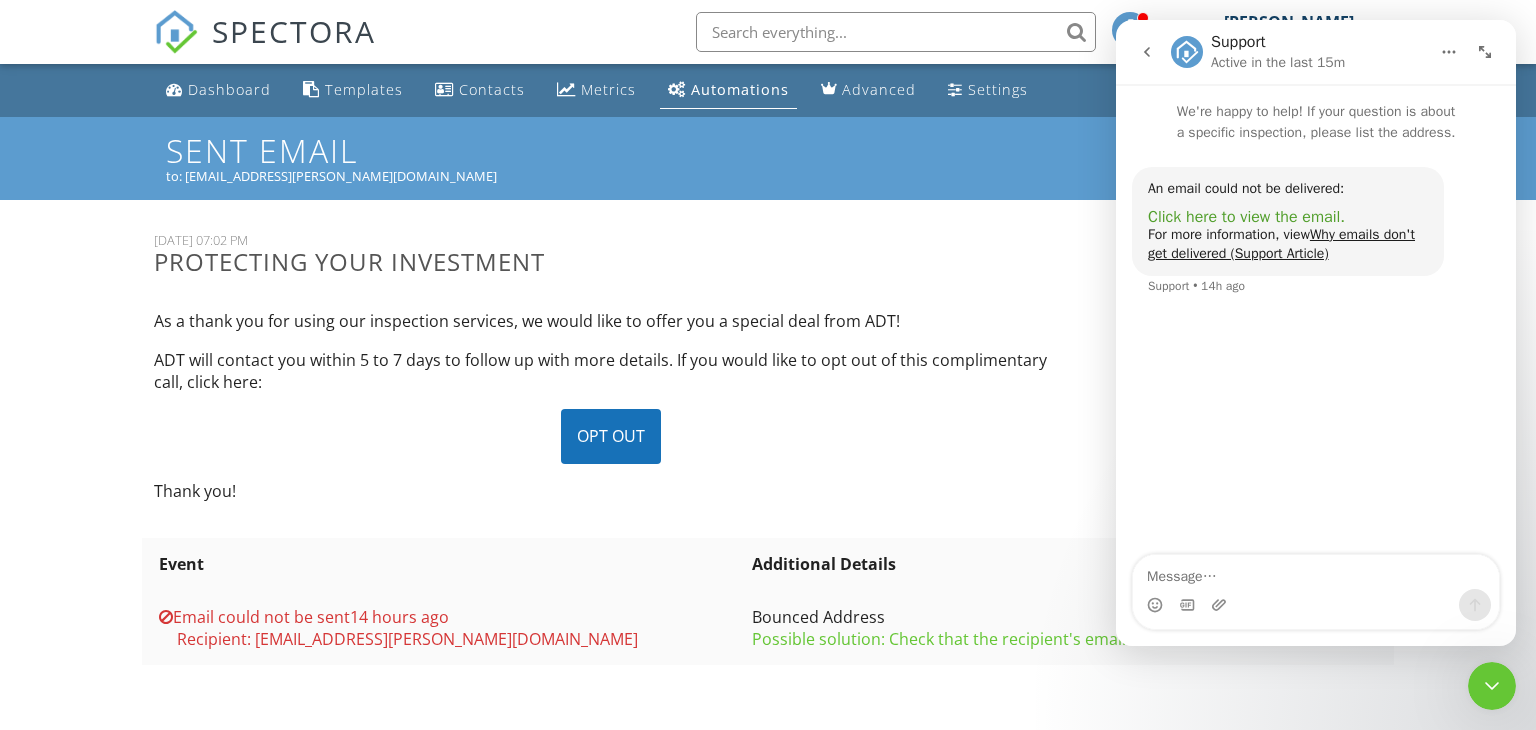 click on "Click here to view the email." at bounding box center [1246, 217] 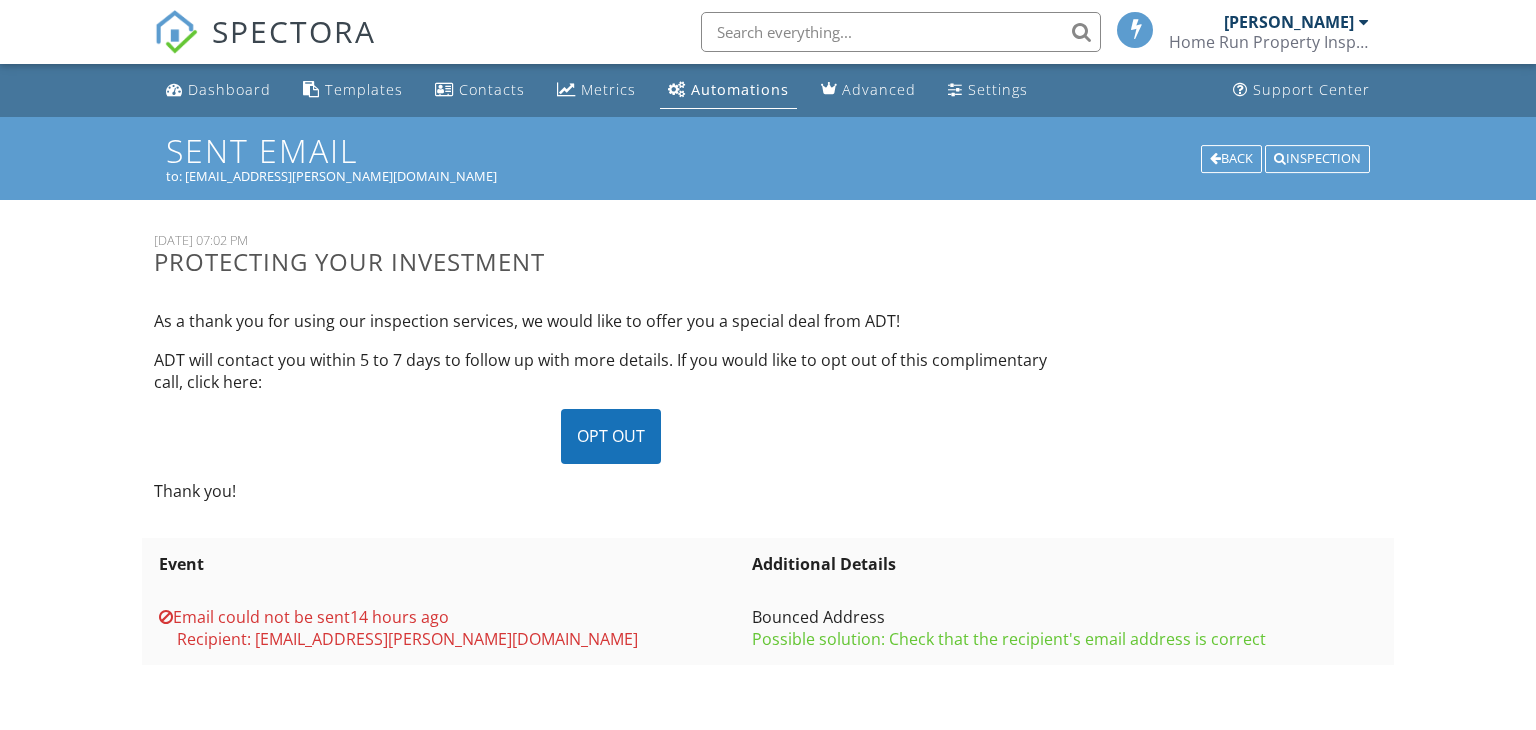 scroll, scrollTop: 0, scrollLeft: 0, axis: both 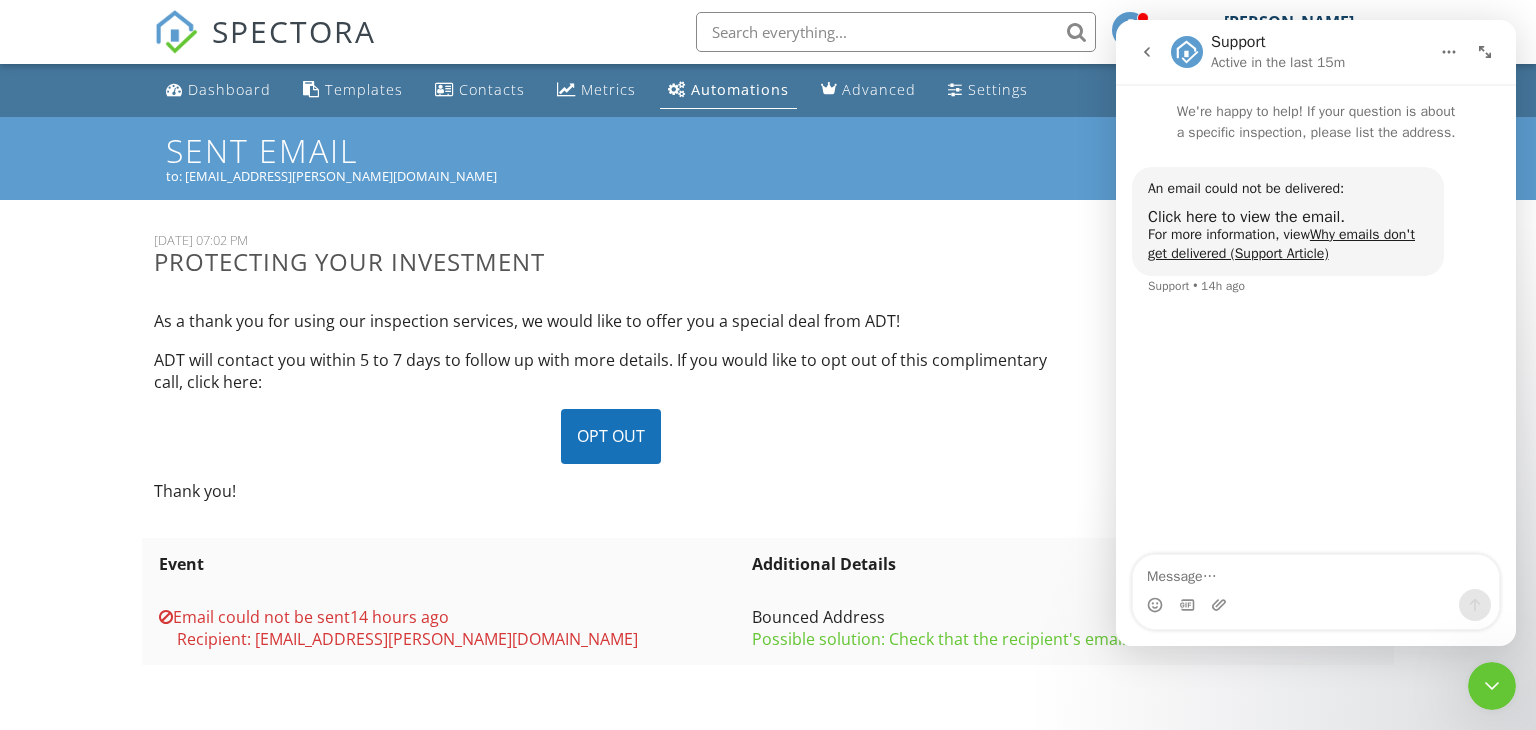 click 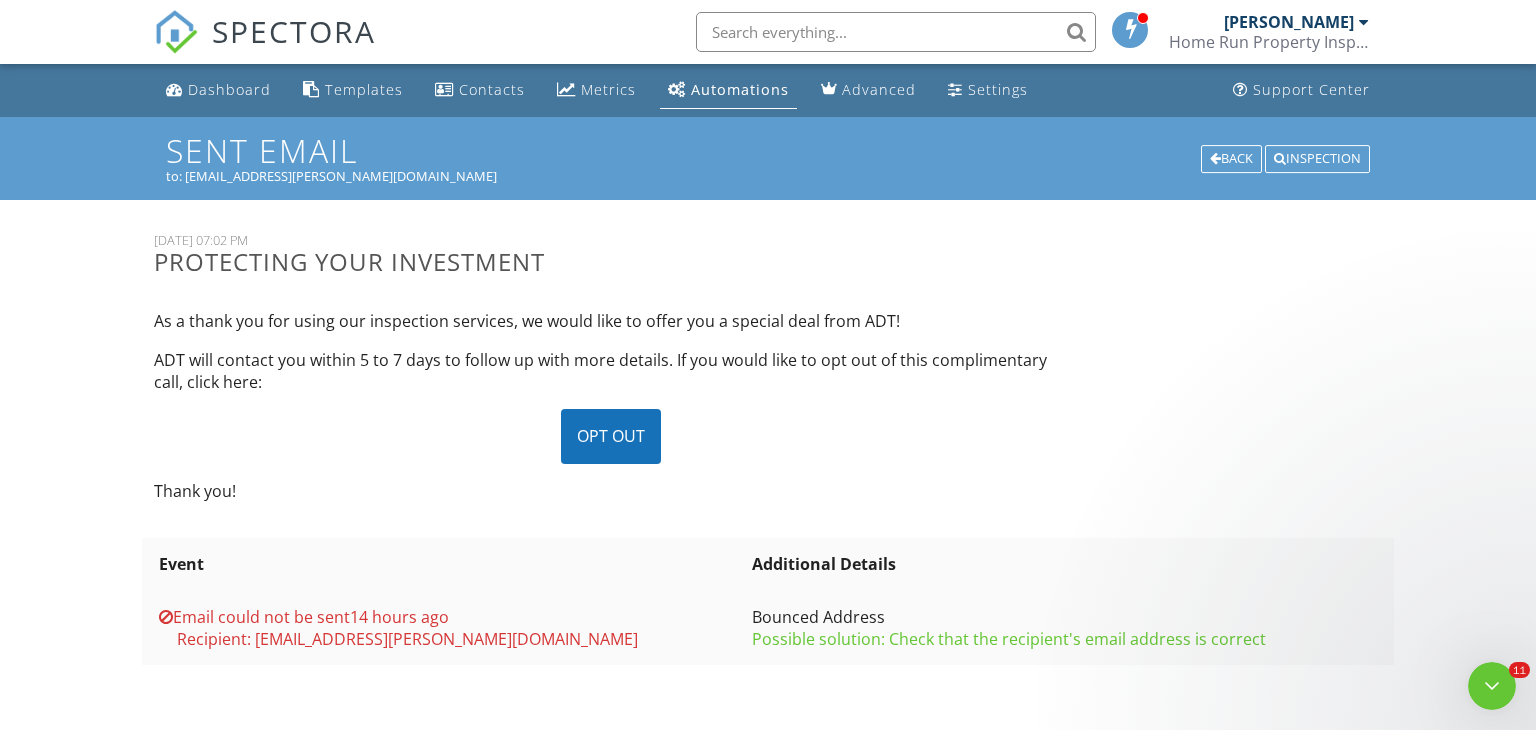 scroll, scrollTop: 0, scrollLeft: 0, axis: both 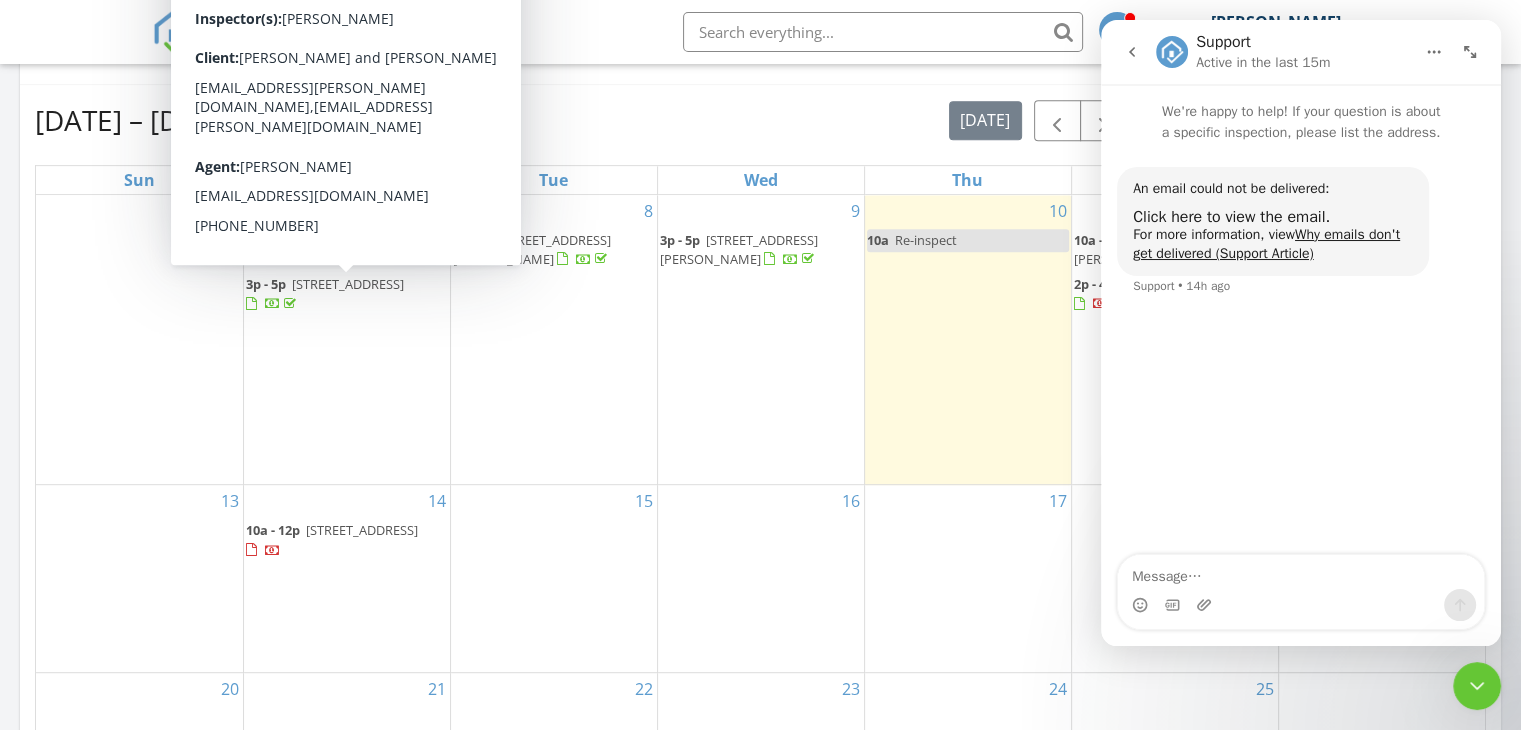 click 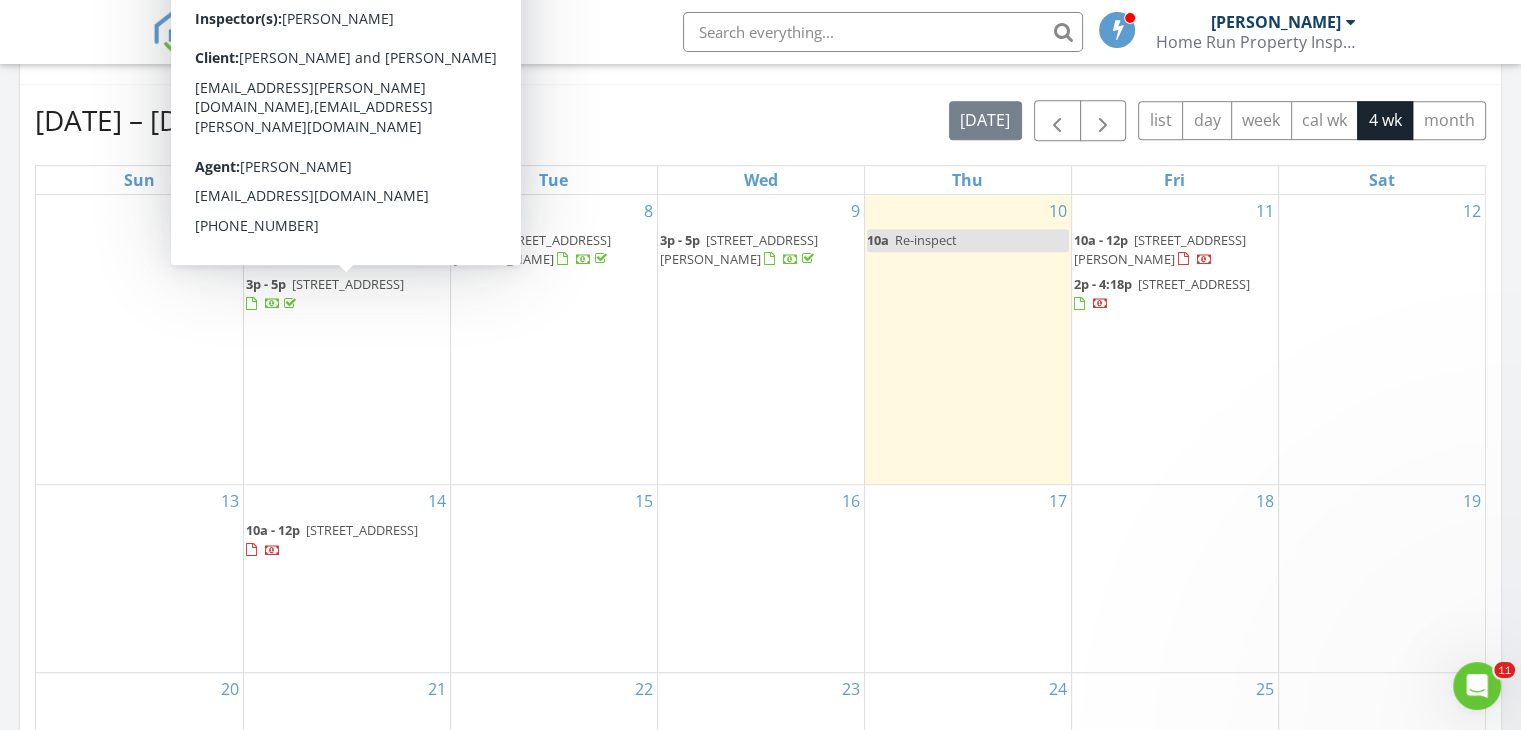 scroll, scrollTop: 0, scrollLeft: 0, axis: both 